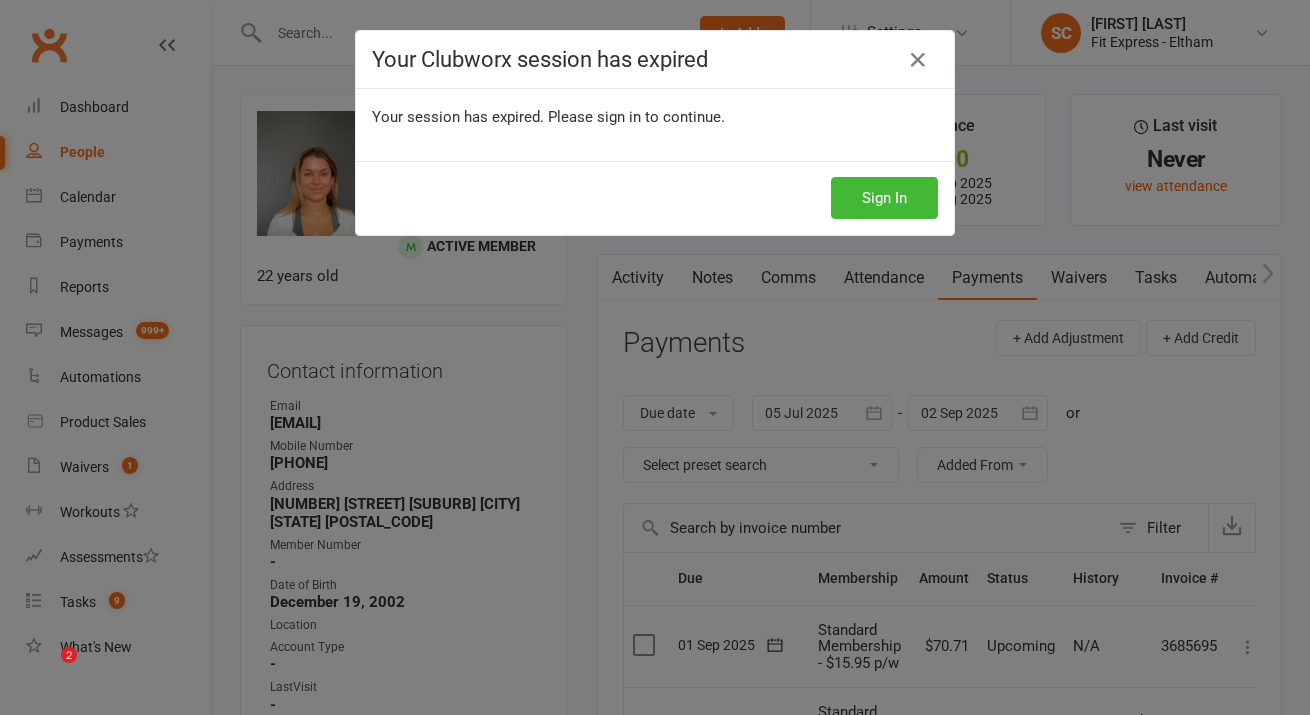 click on "Sign In" at bounding box center [884, 198] 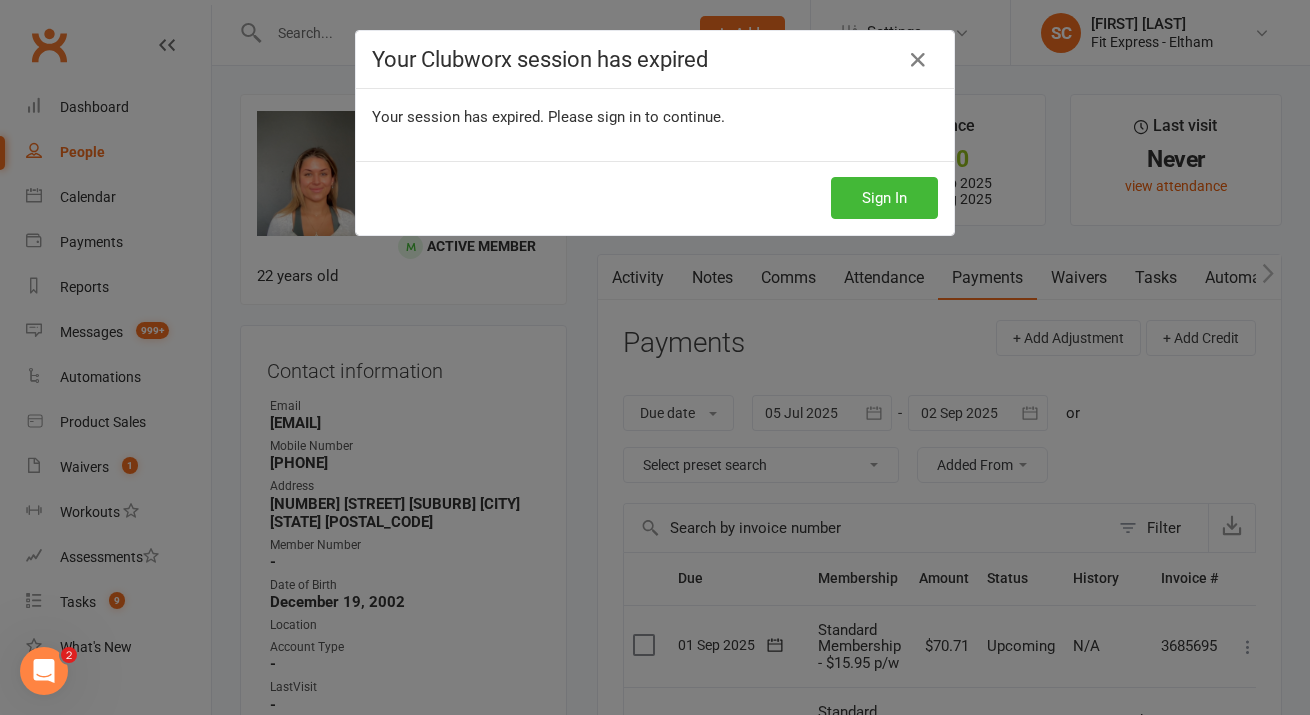 scroll, scrollTop: 0, scrollLeft: 0, axis: both 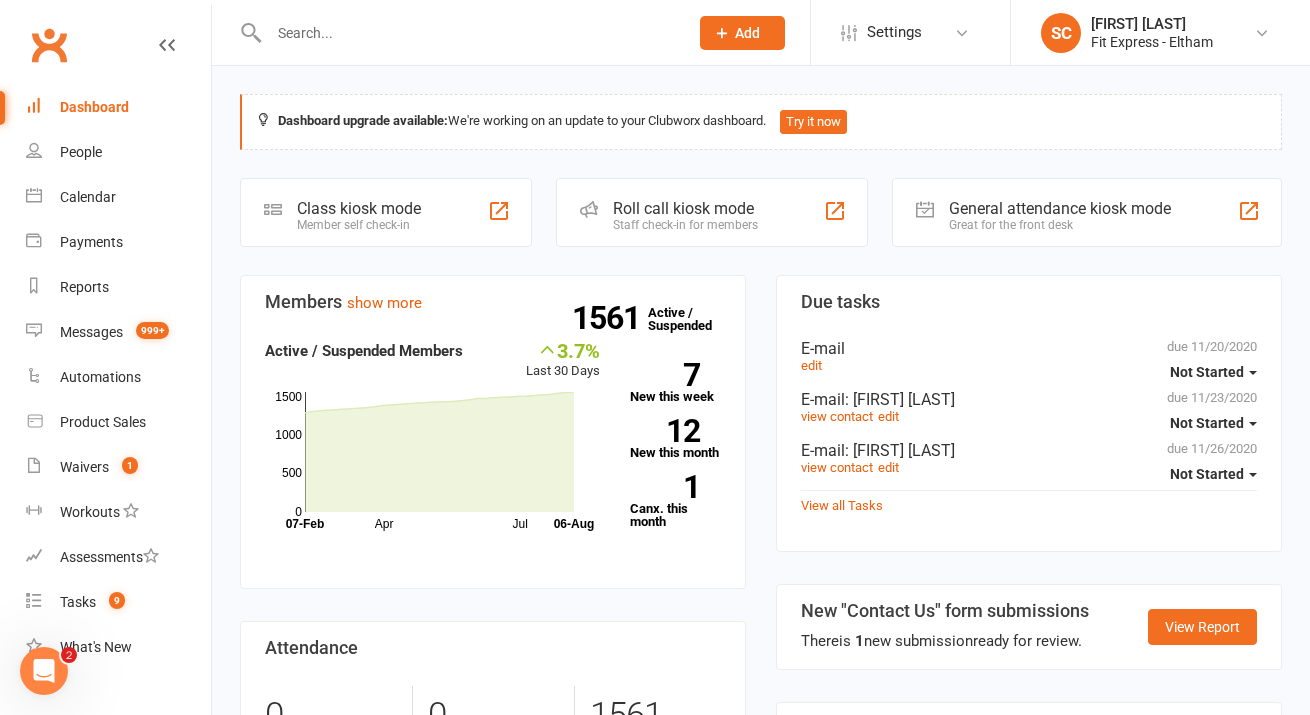 click at bounding box center [457, 32] 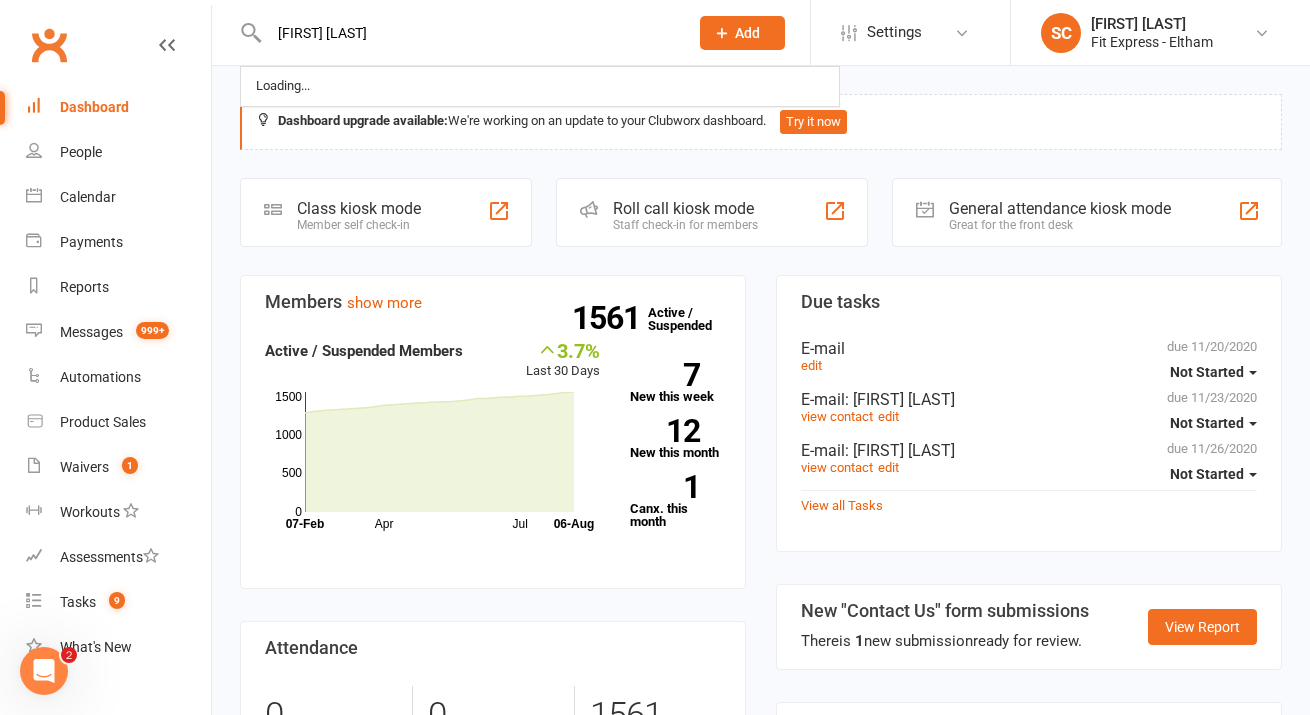 type on "Alayna Moffat" 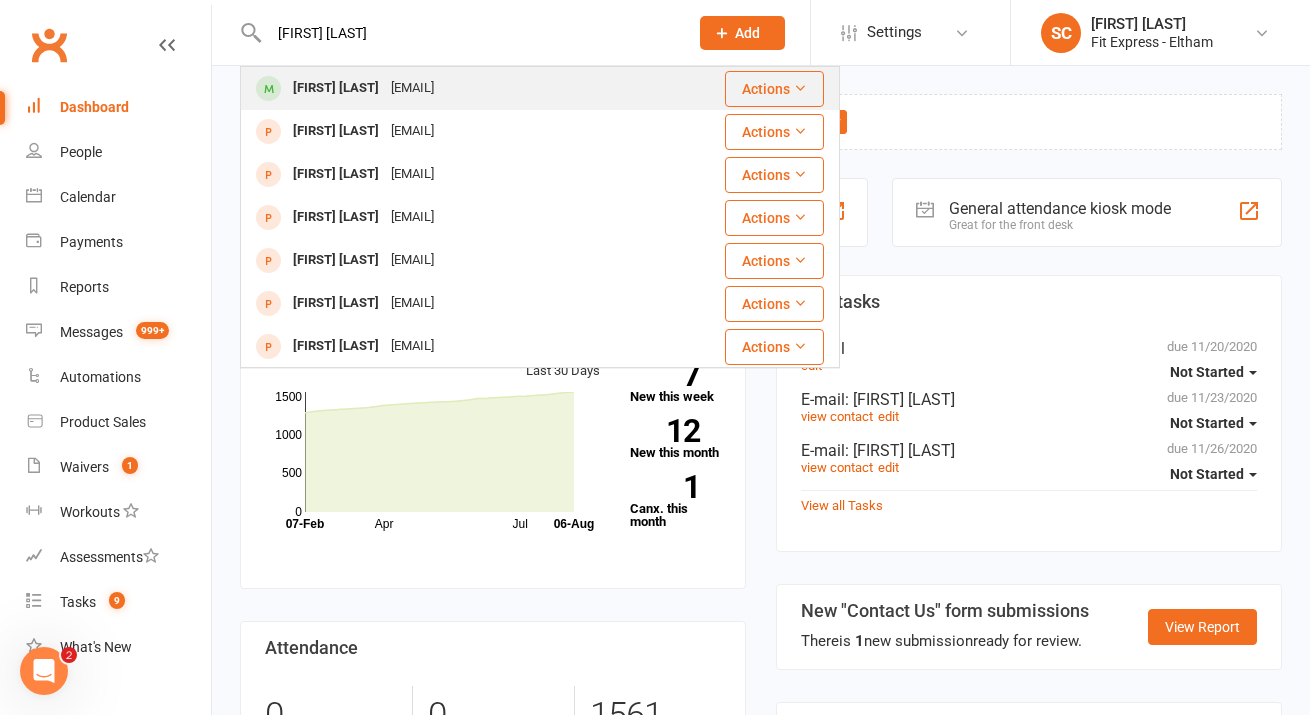 click on "alaynamoffat2007@icloud.com" at bounding box center (412, 88) 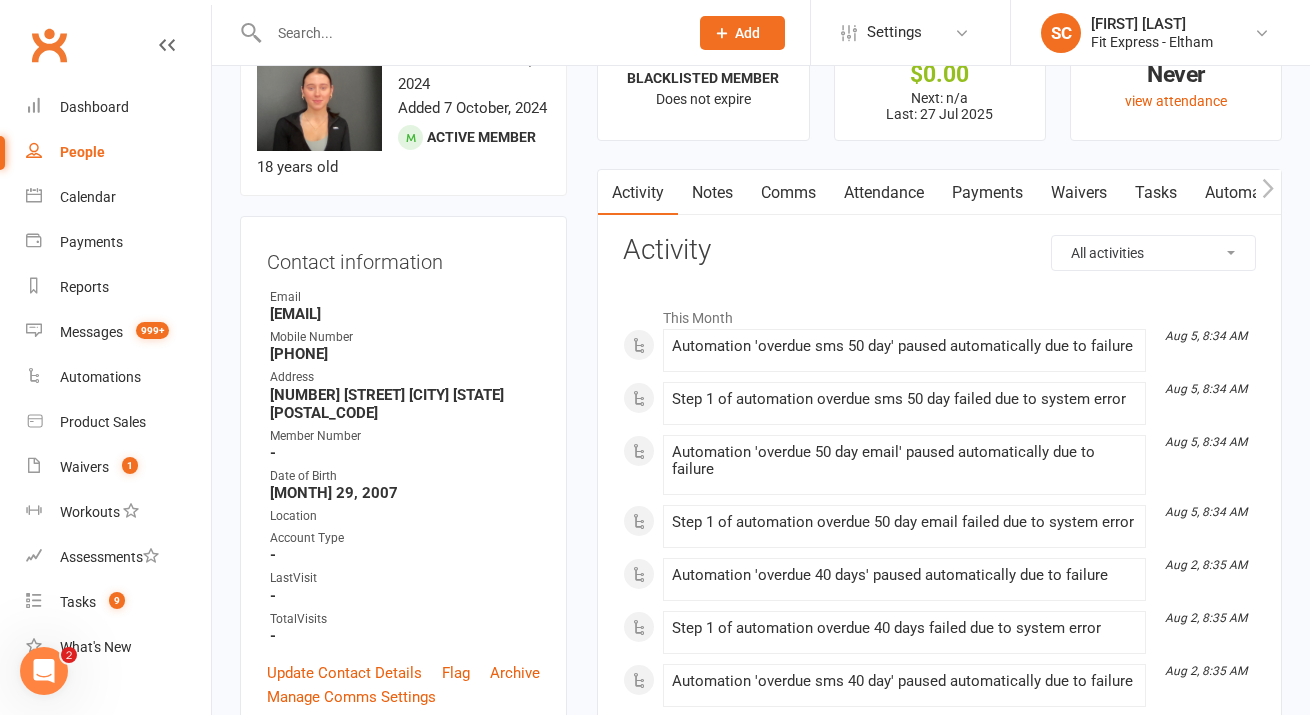 scroll, scrollTop: 0, scrollLeft: 0, axis: both 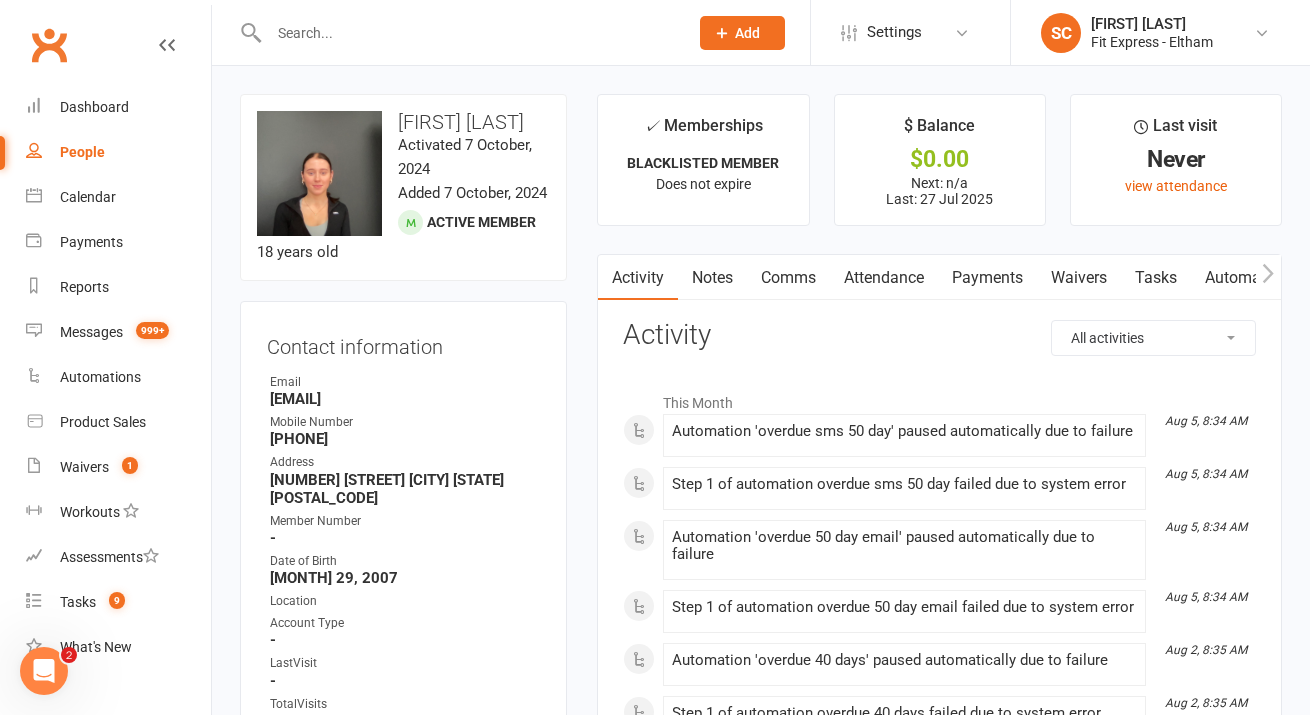 click on "Payments" at bounding box center (987, 278) 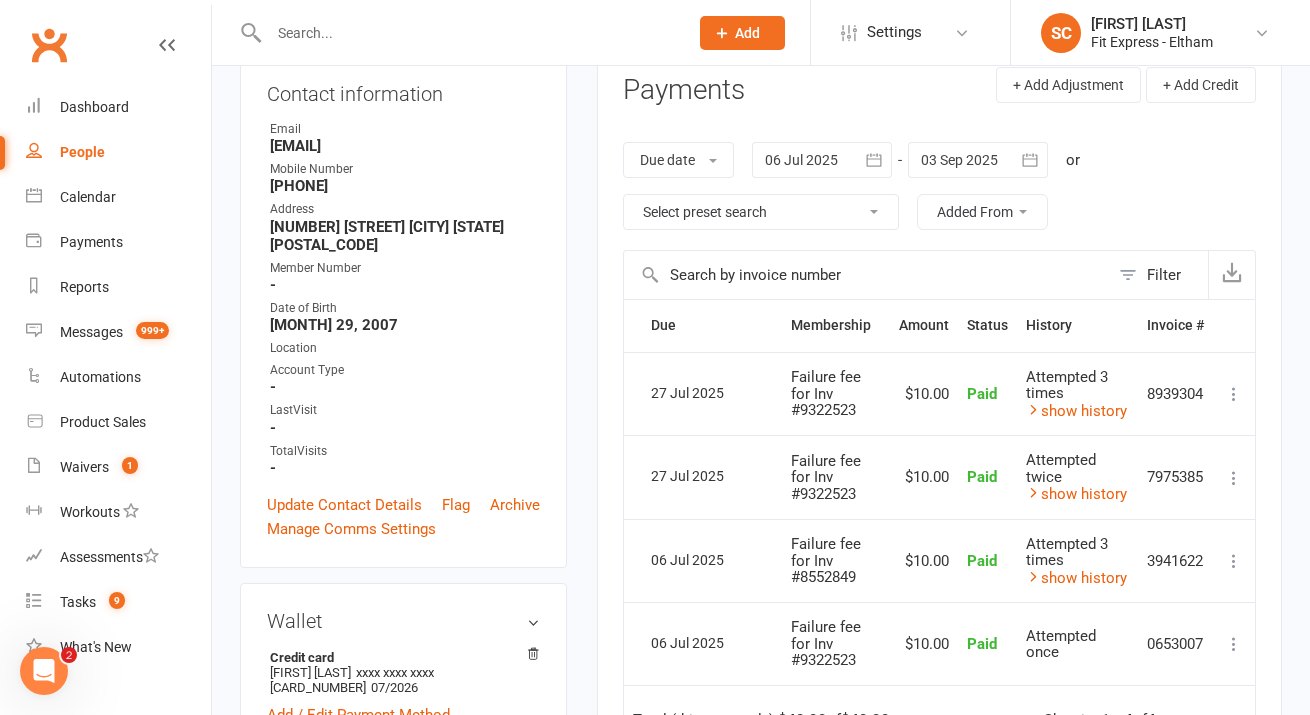 scroll, scrollTop: 252, scrollLeft: 0, axis: vertical 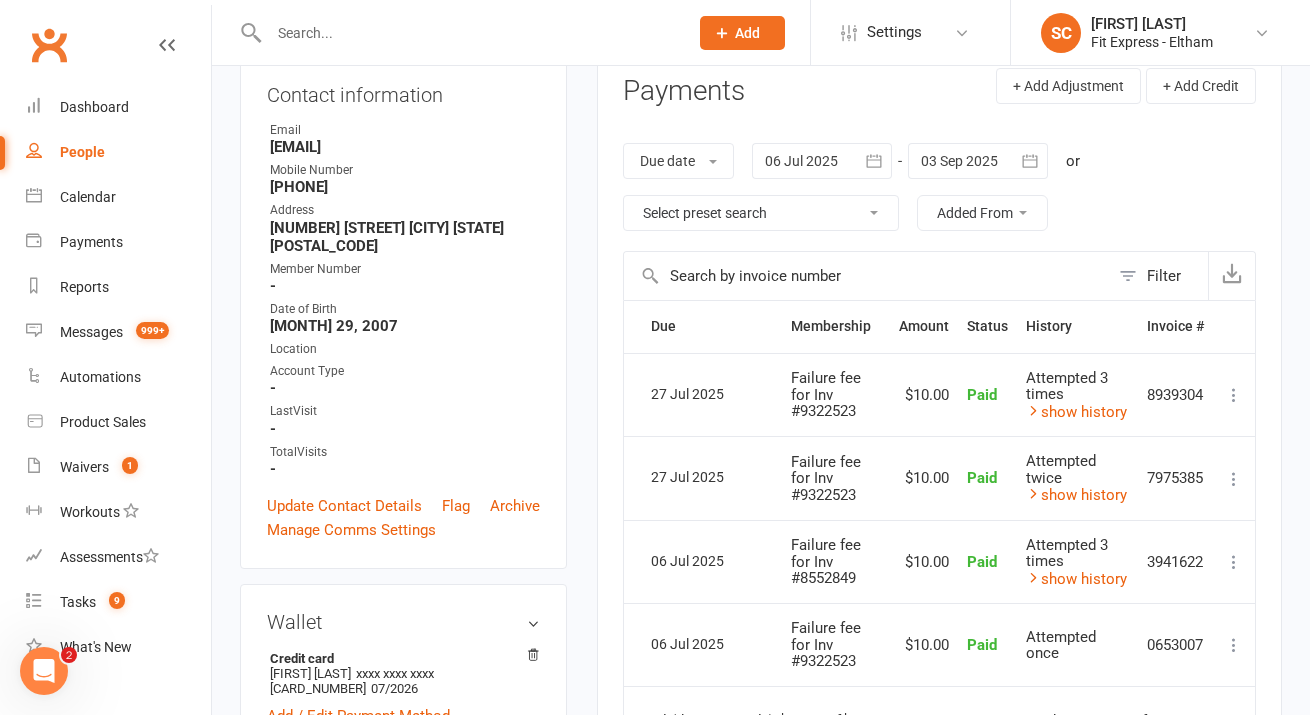 click at bounding box center [822, 161] 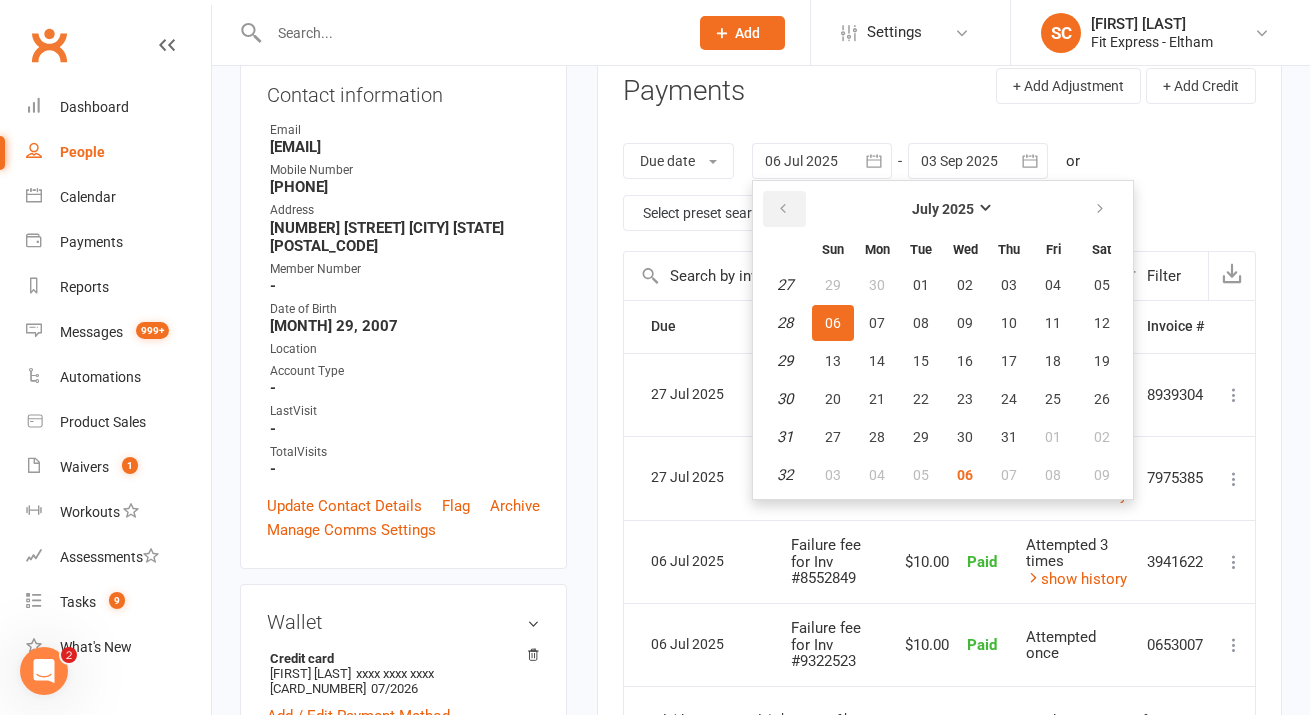 click at bounding box center (783, 209) 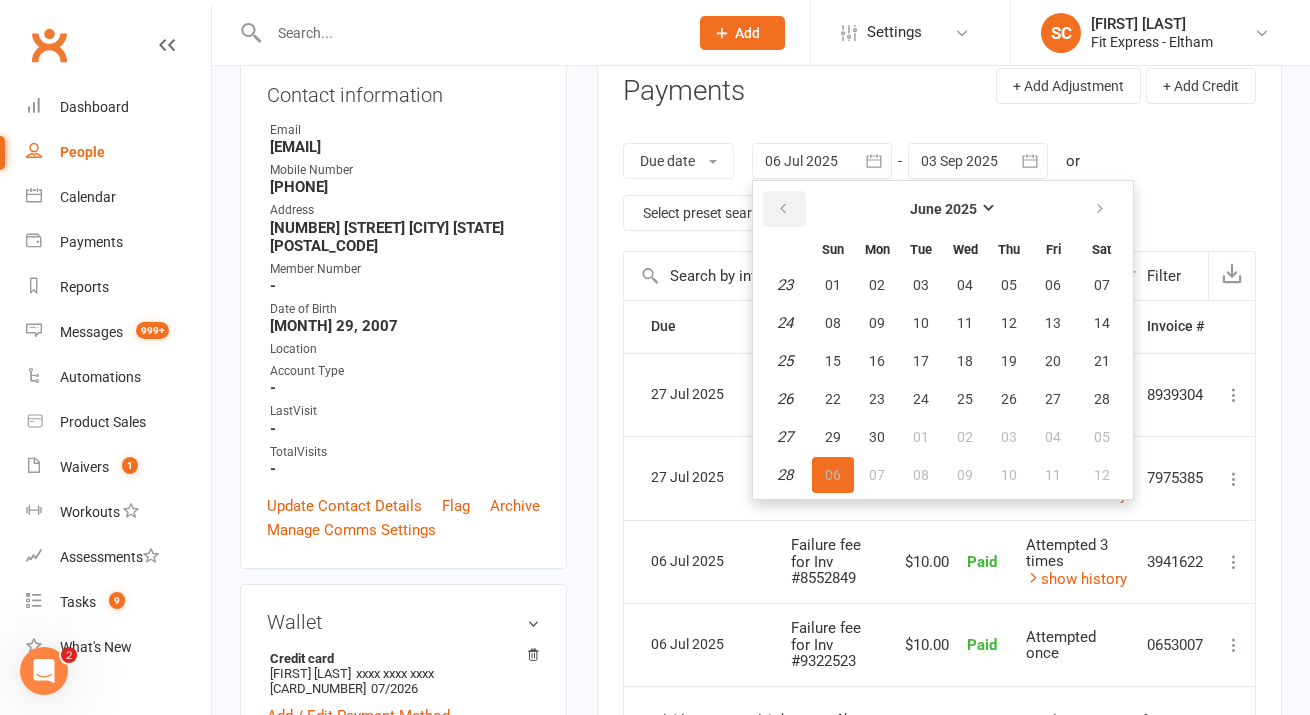 click at bounding box center (783, 209) 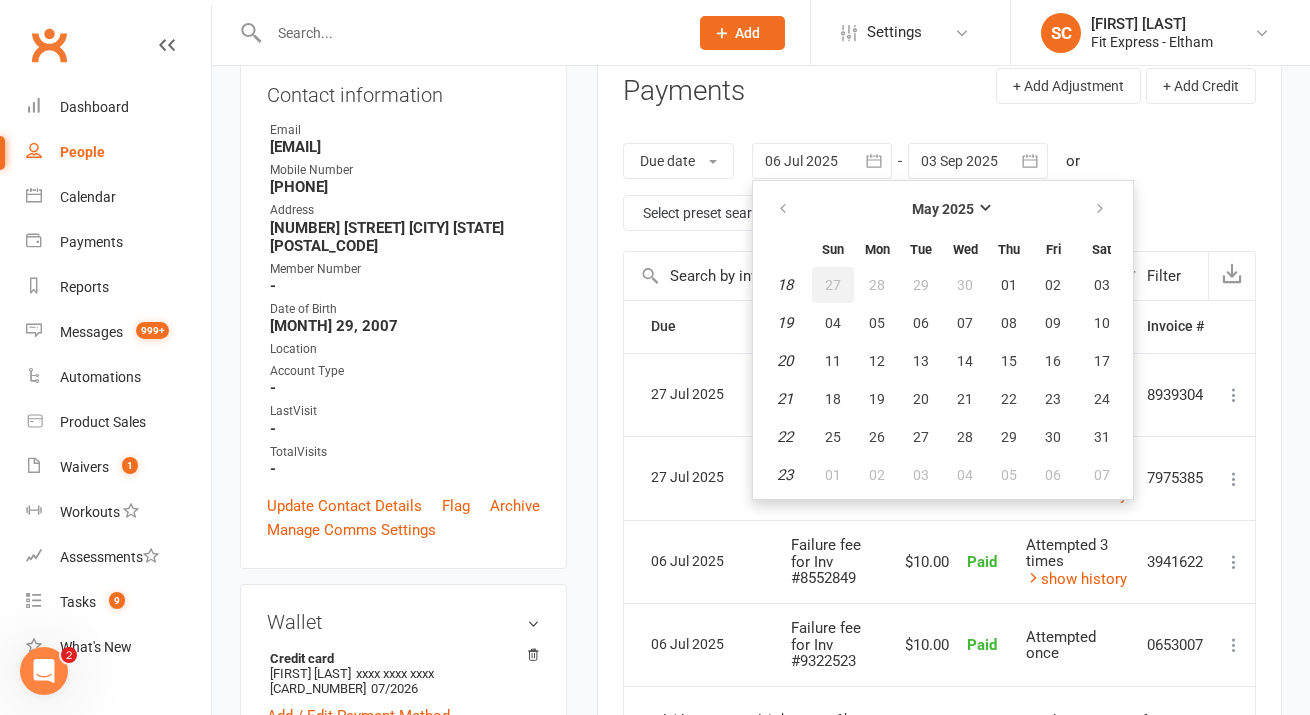 click on "27" at bounding box center (833, 285) 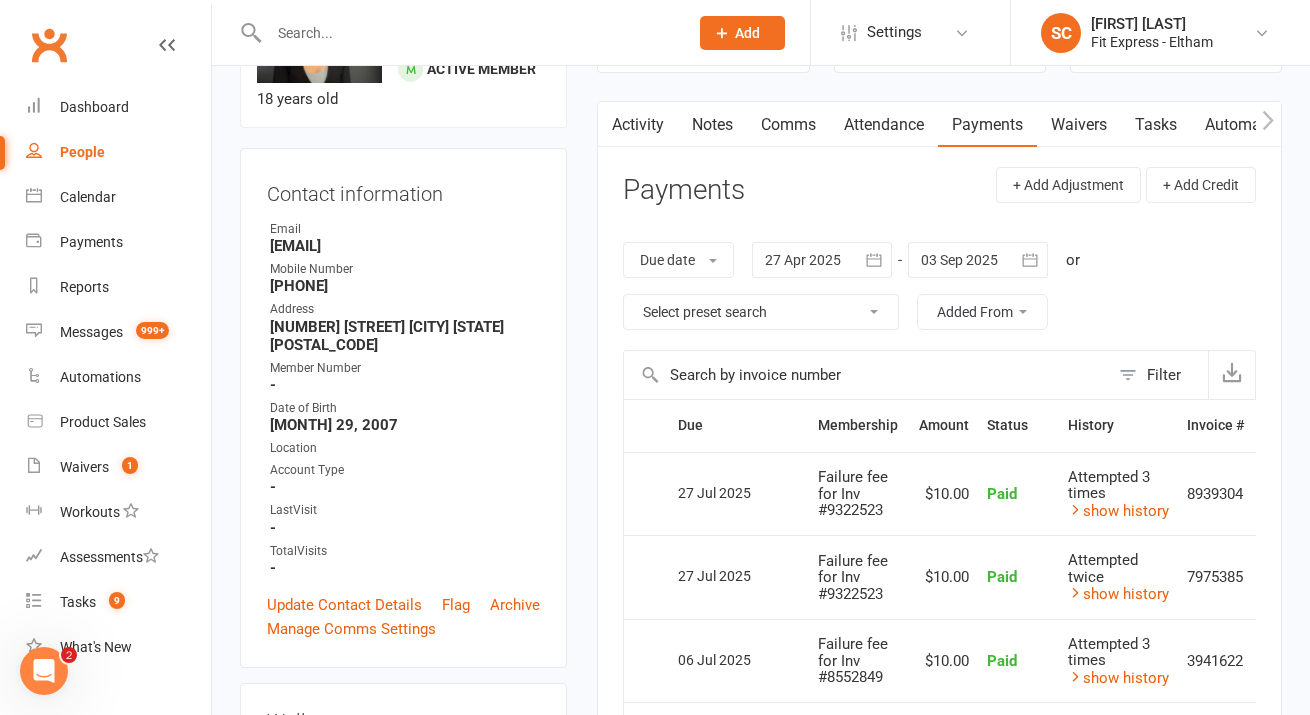 scroll, scrollTop: 0, scrollLeft: 0, axis: both 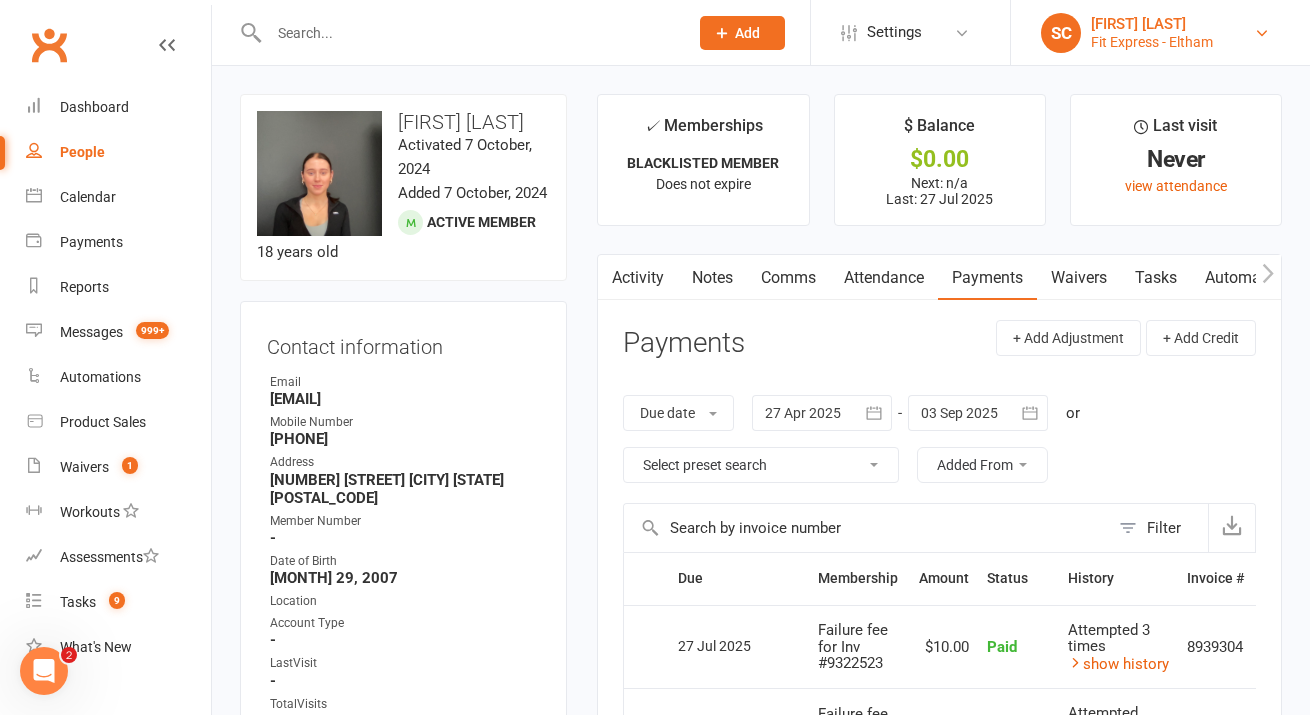click on "SC Steve Condi Fit Express - Eltham" at bounding box center [1160, 33] 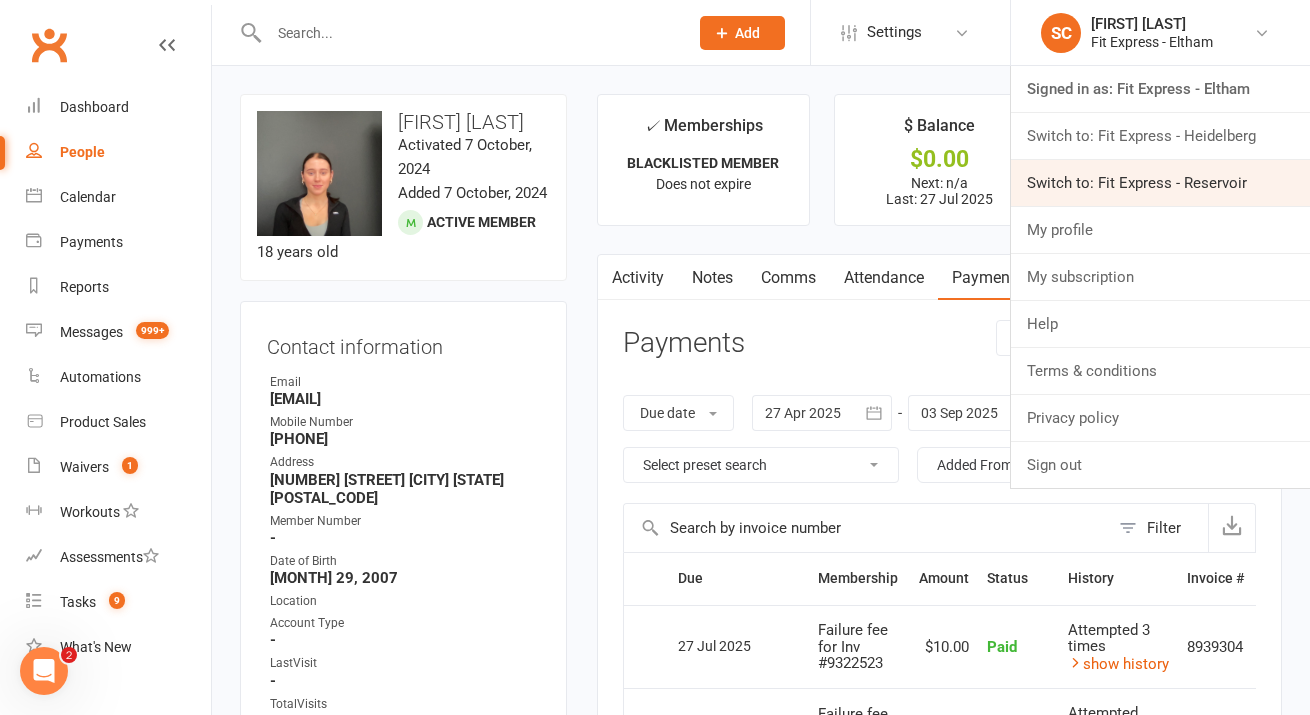 click on "Switch to: Fit Express - Reservoir" at bounding box center [1160, 183] 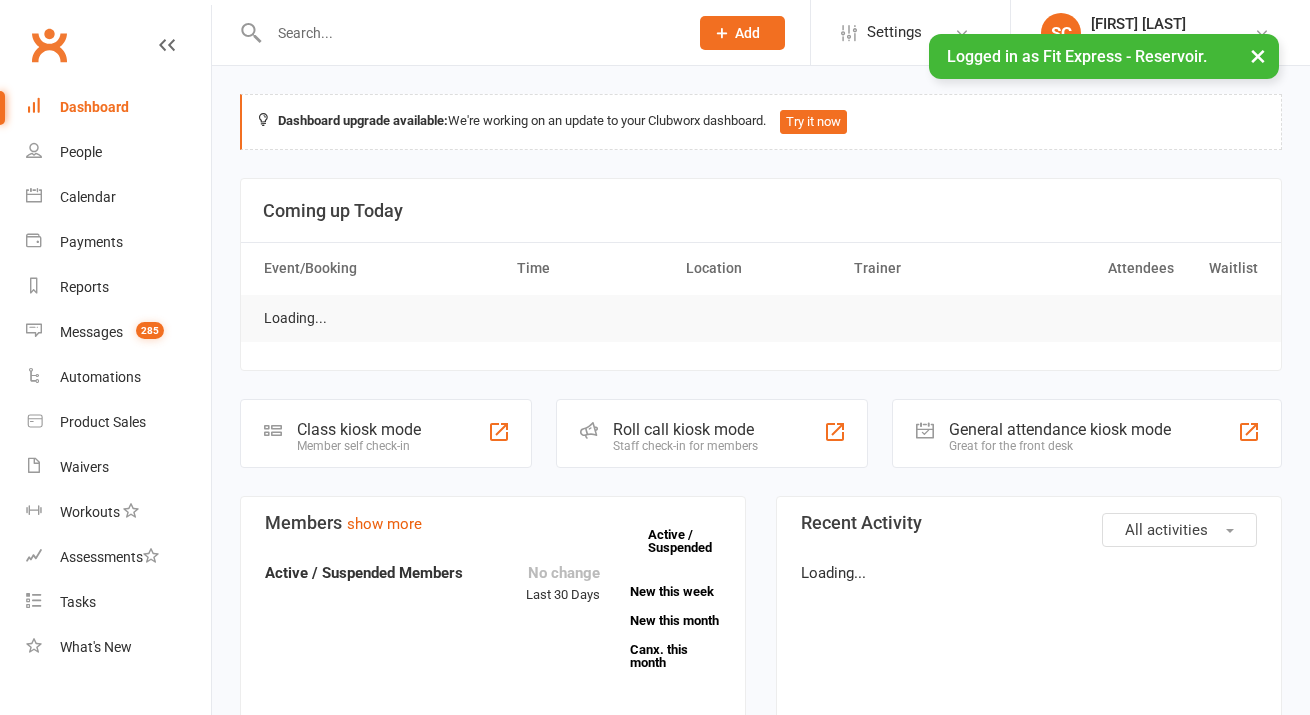 scroll, scrollTop: 0, scrollLeft: 0, axis: both 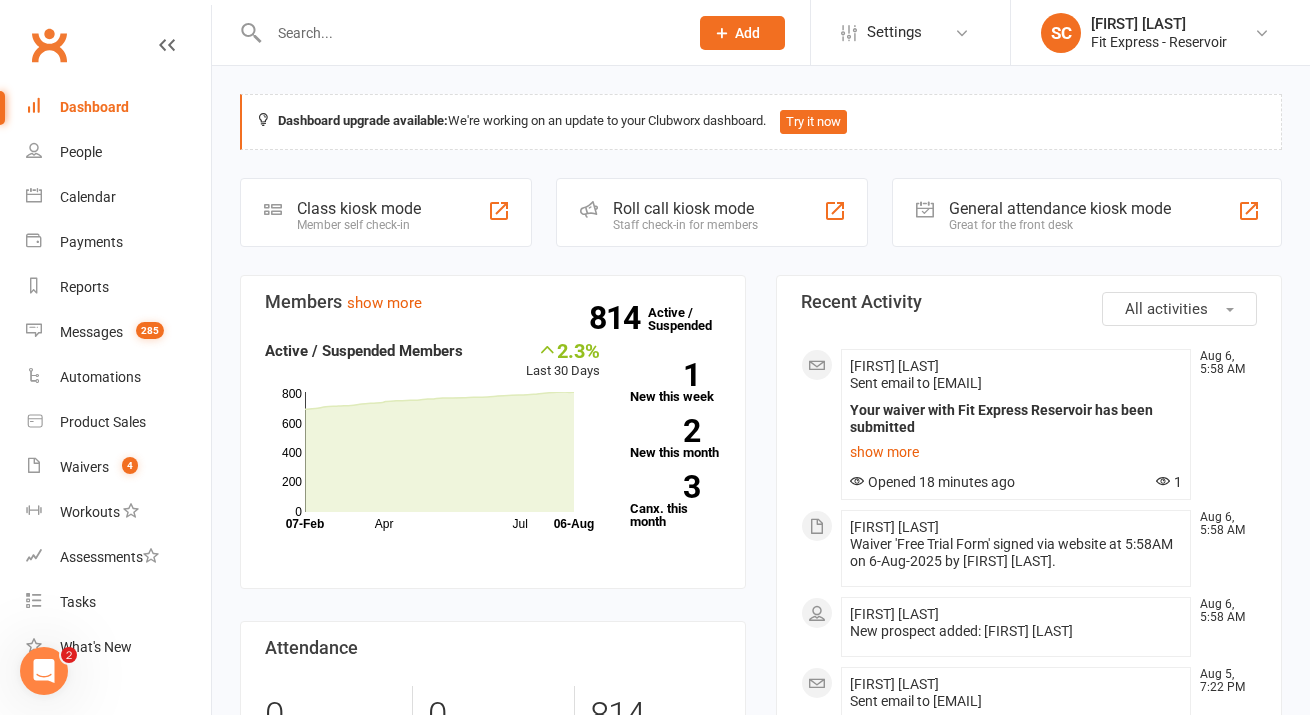 click at bounding box center [468, 33] 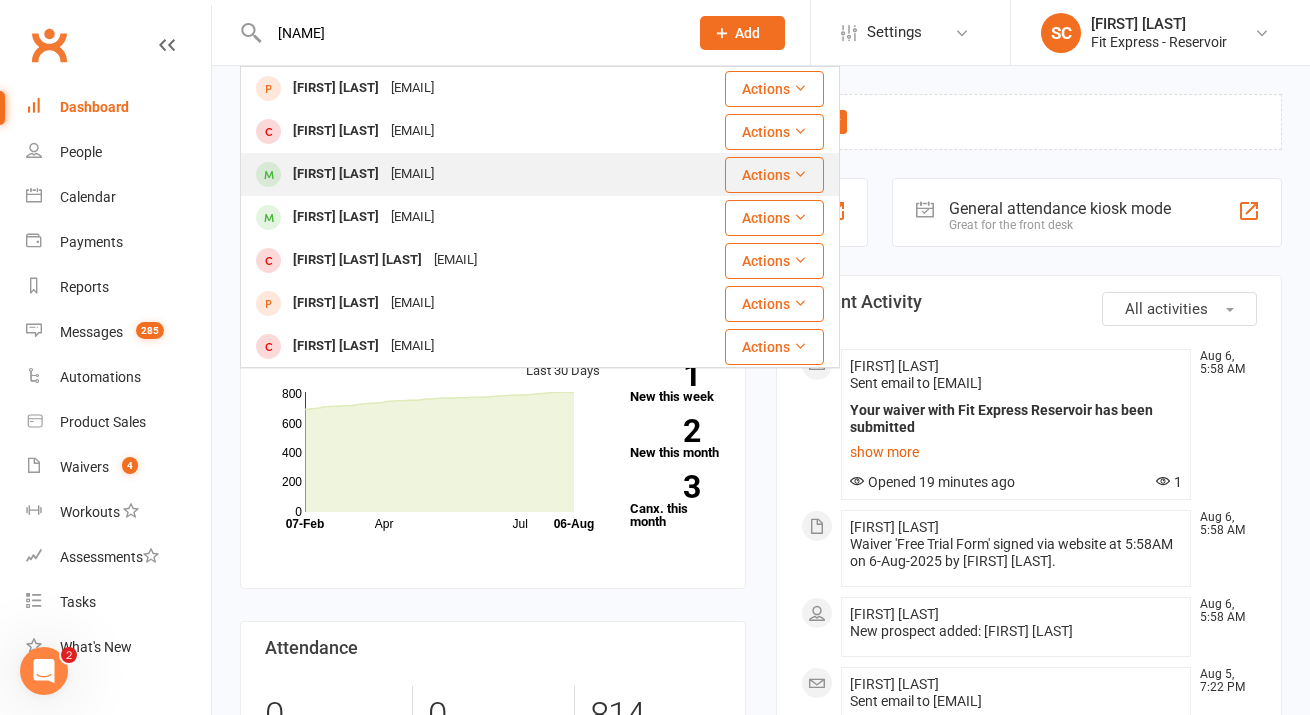 type on "polito" 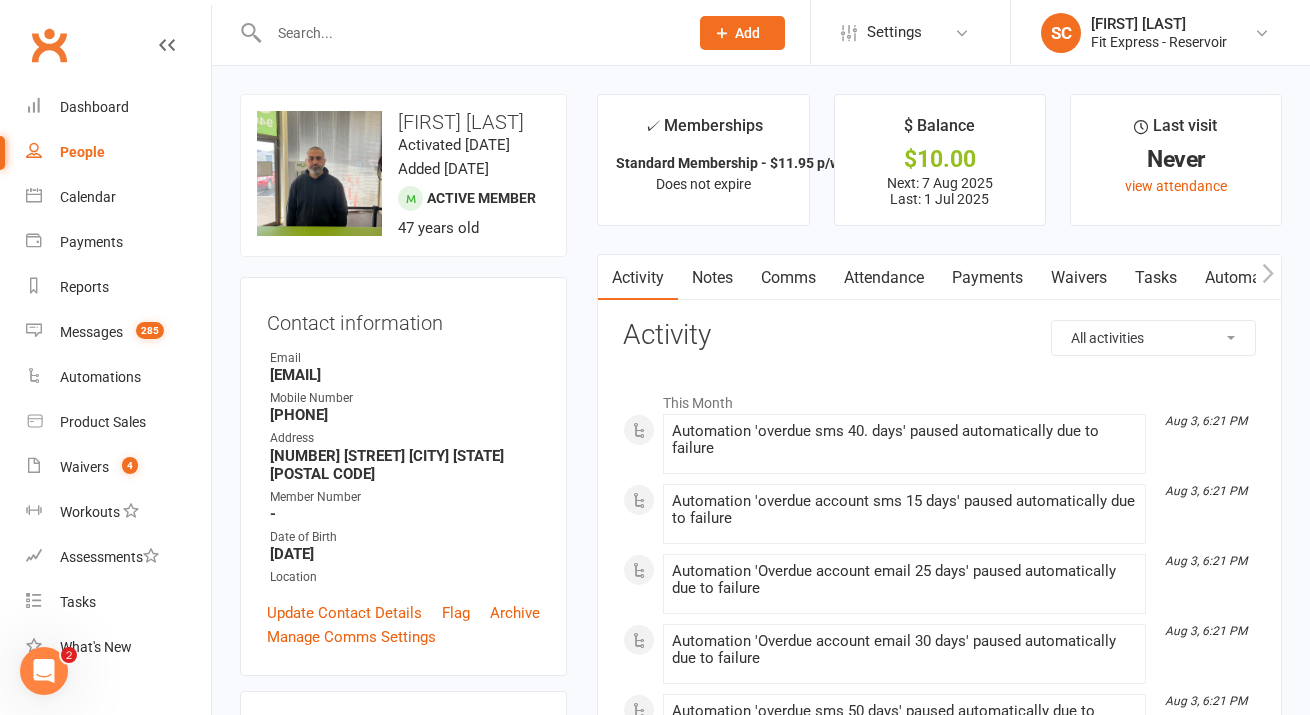 click on "Payments" at bounding box center [987, 278] 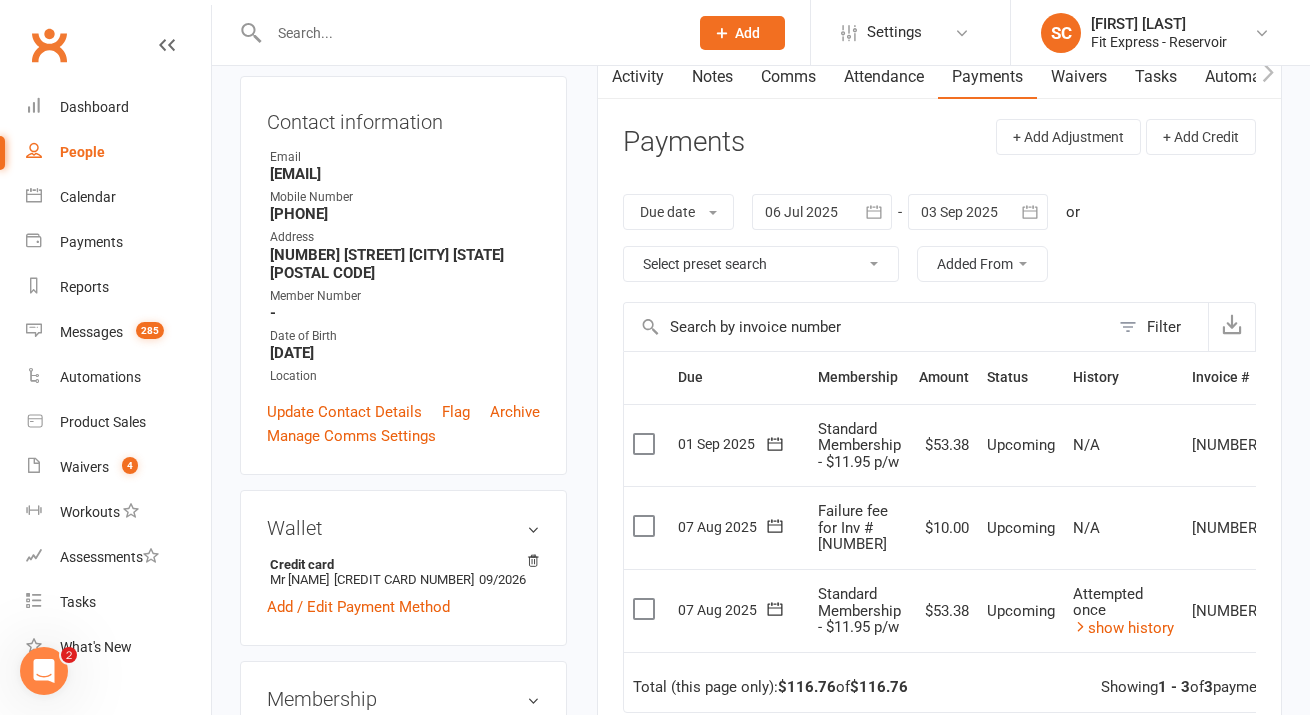 scroll, scrollTop: 200, scrollLeft: 0, axis: vertical 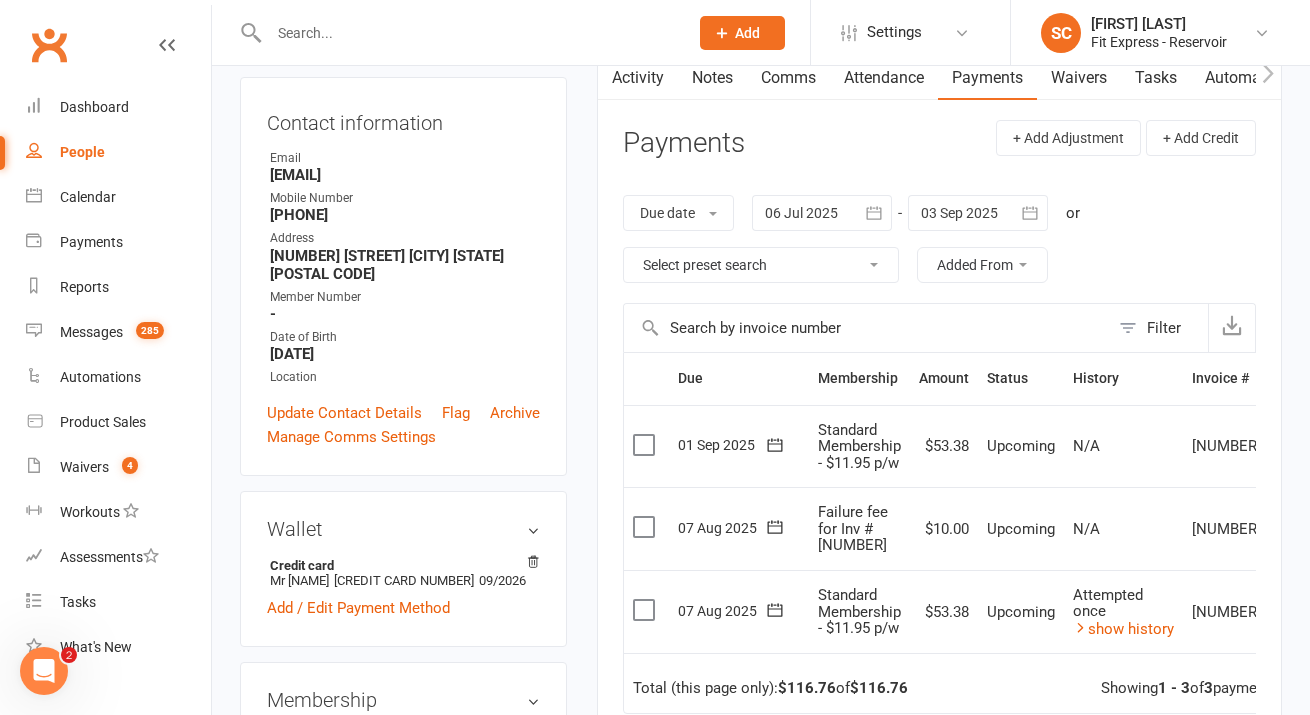 click at bounding box center (822, 213) 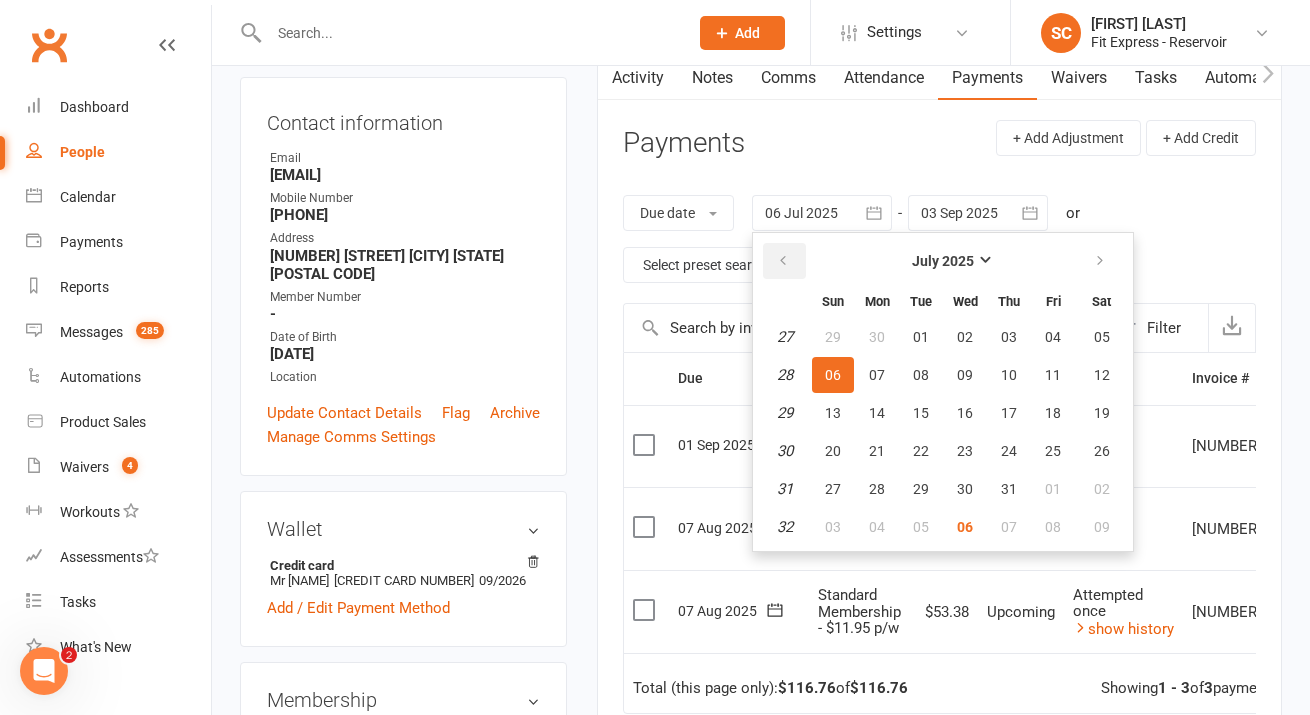 click at bounding box center [784, 261] 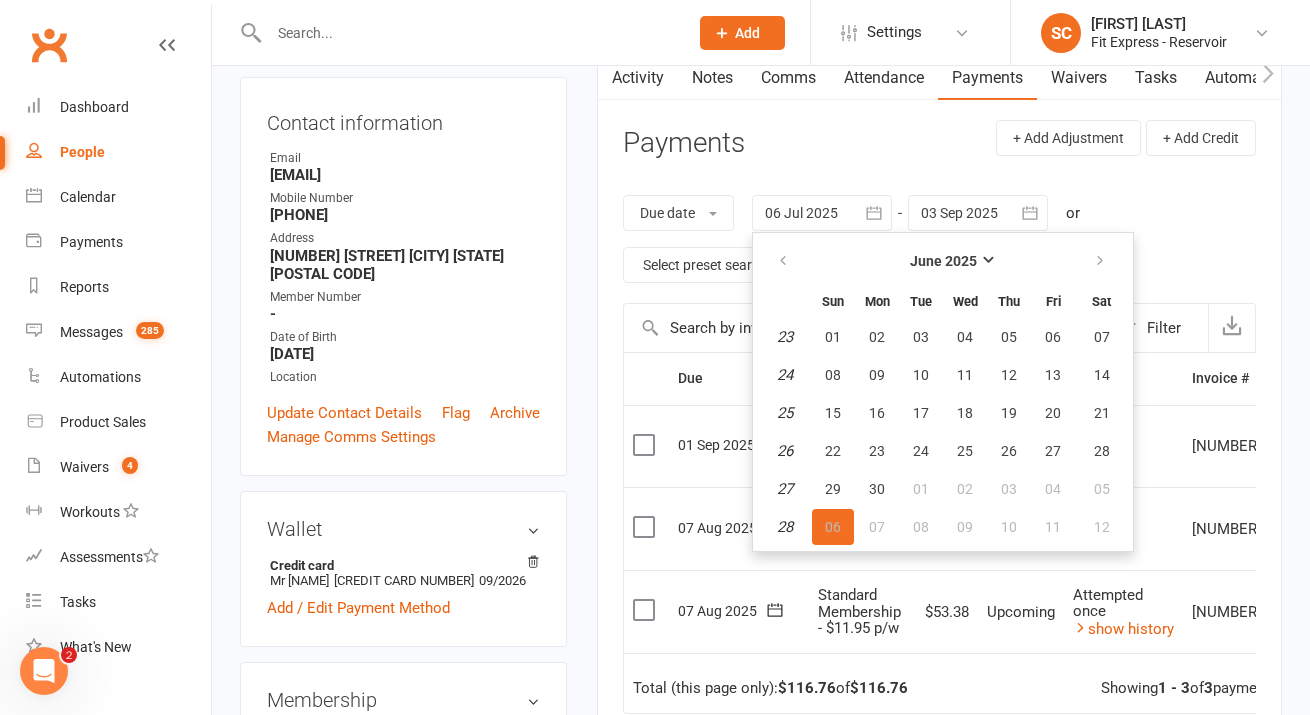 click on "✓ Memberships Standard Membership - $11.95 p/w Does not expire $ Balance $10.00 Next: 7 Aug 2025 Last: 1 Jul 2025 Last visit Never view attendance
Activity Notes Comms Attendance Payments Waivers Tasks Automations Credit balance
Payments + Add Adjustment + Add Credit Due date  Due date Date paid Date failed Date settled 06 Jul 2025
June 2025
Sun Mon Tue Wed Thu Fri Sat
23
01
02
03
04
05
06
07
24
08
09
10
11
12
13
14
25
15
16
17
18
19
20
21
26
22" at bounding box center (939, 458) 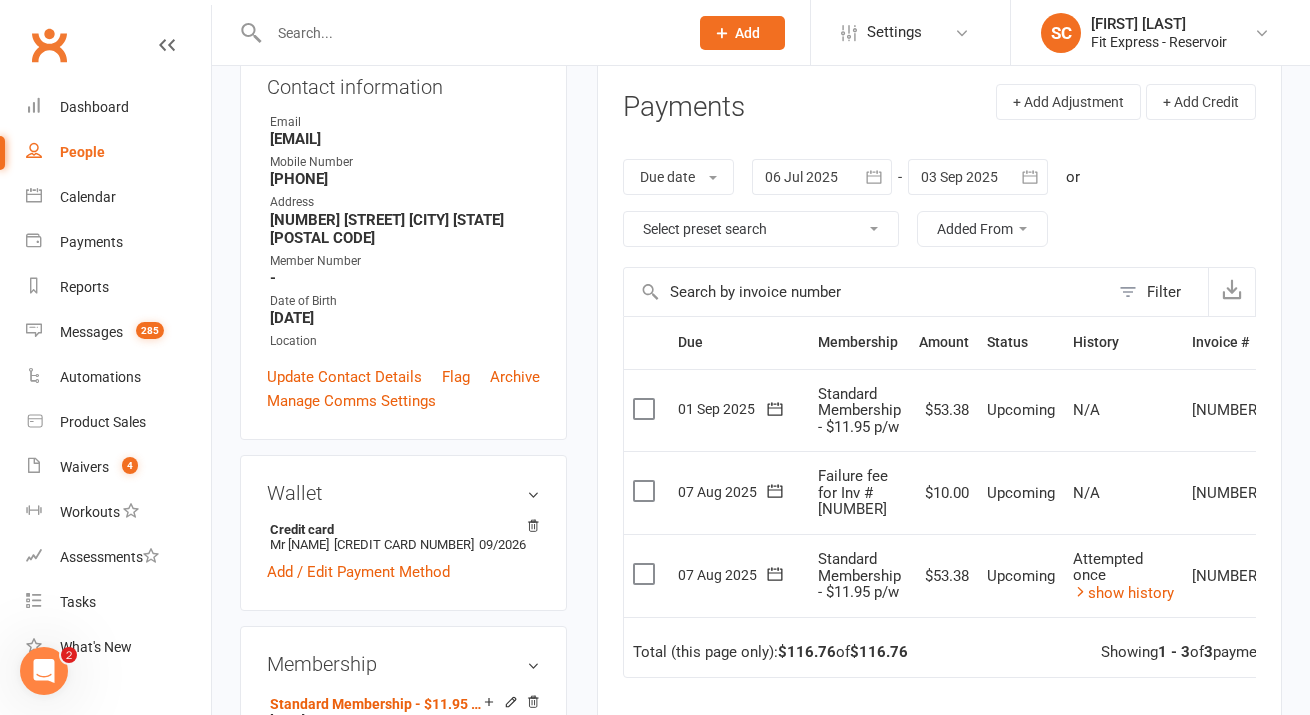 scroll, scrollTop: 230, scrollLeft: 0, axis: vertical 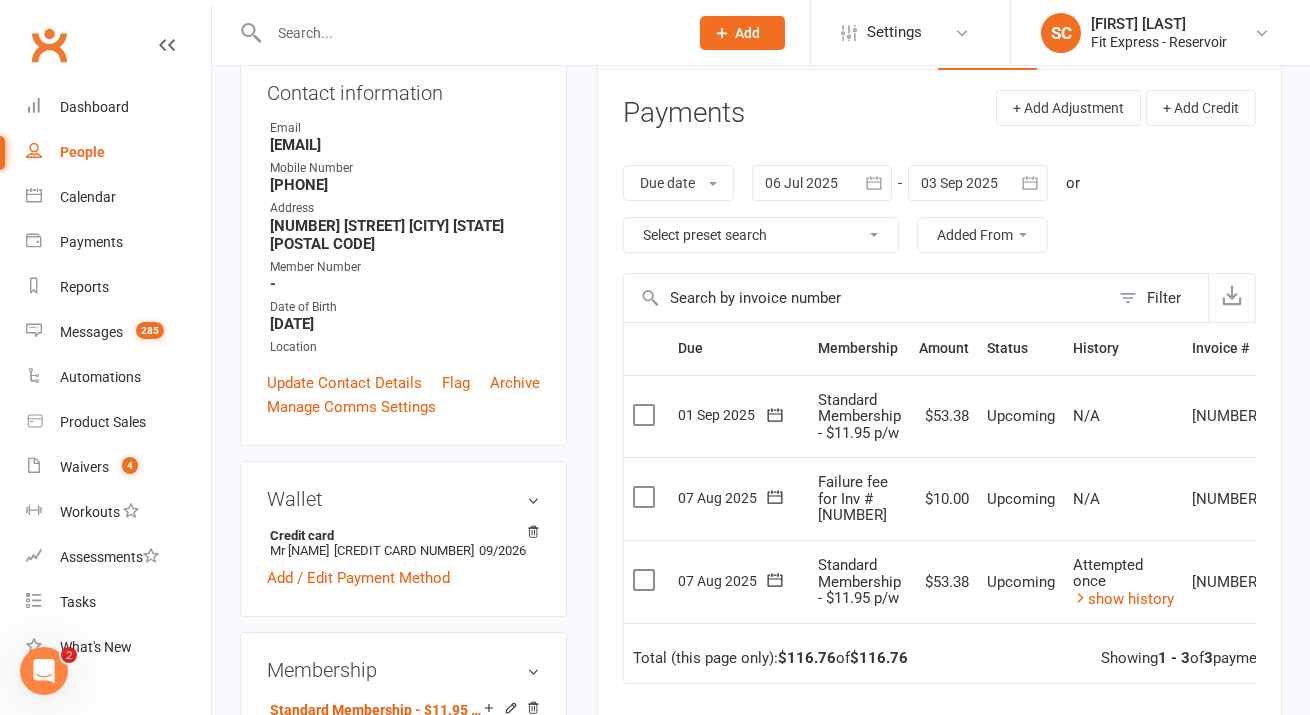 click at bounding box center (822, 183) 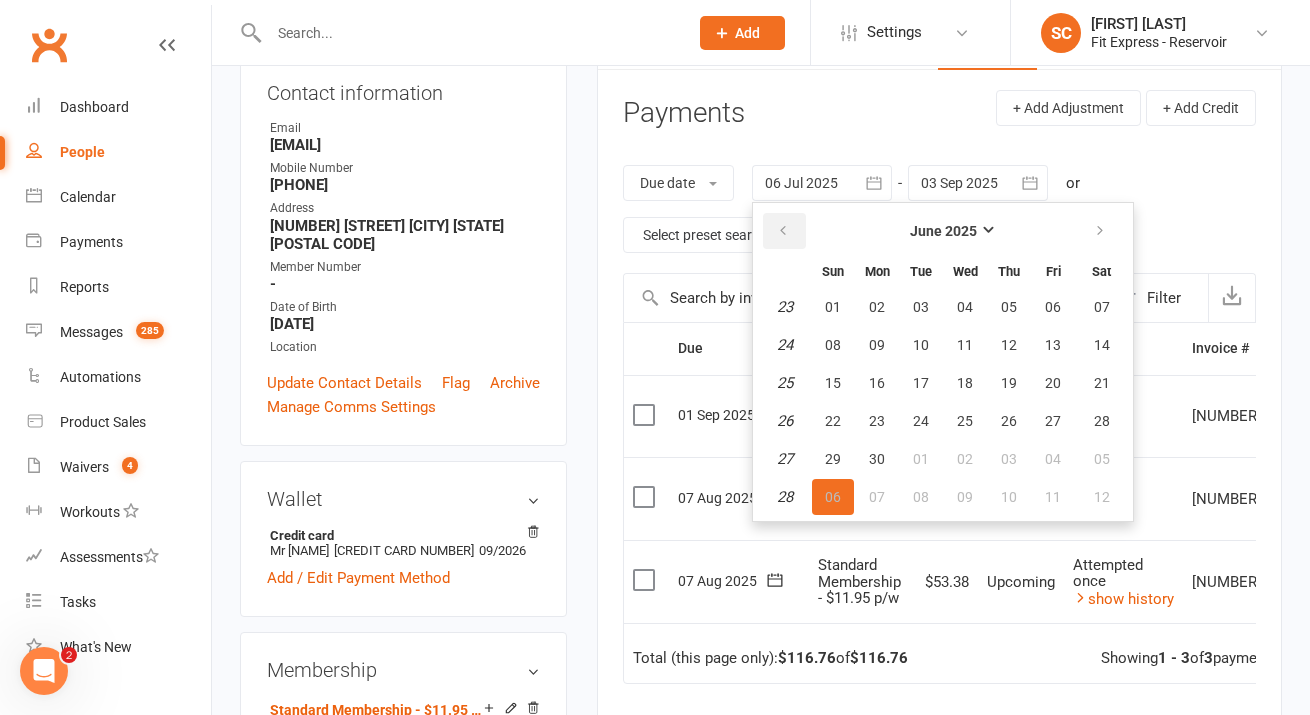 click at bounding box center (783, 231) 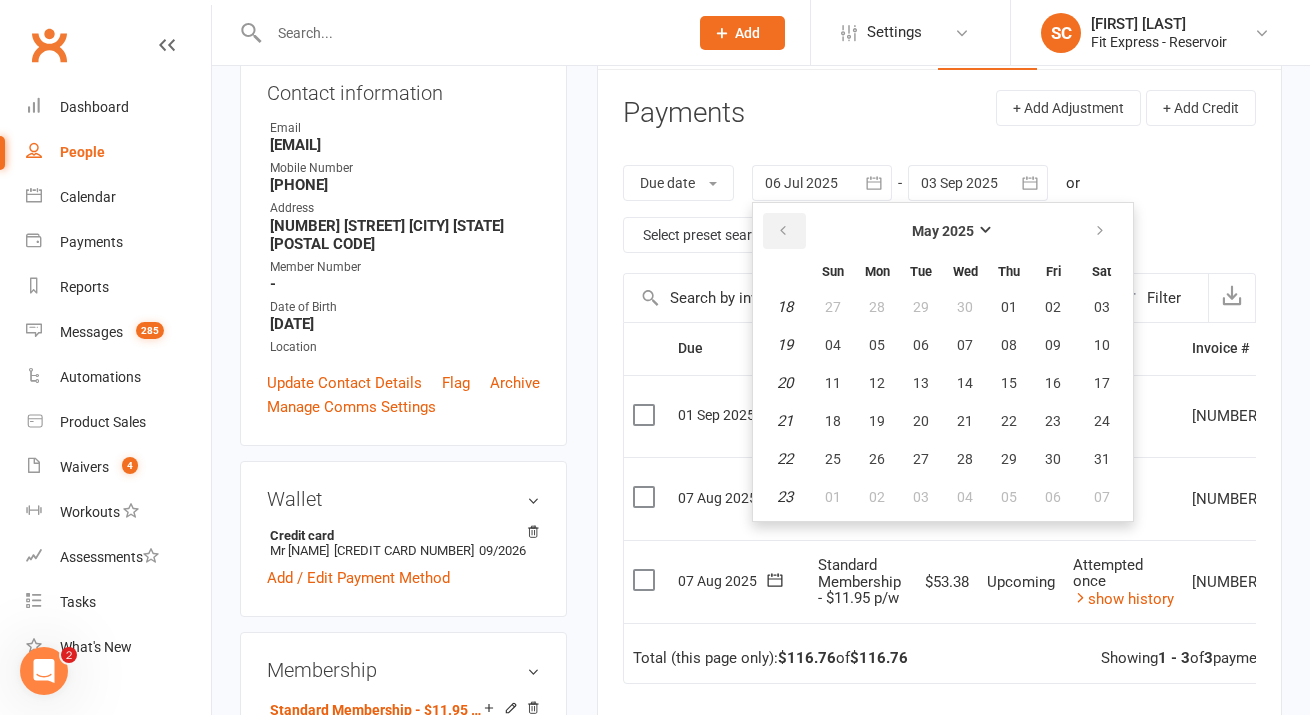 click at bounding box center [783, 231] 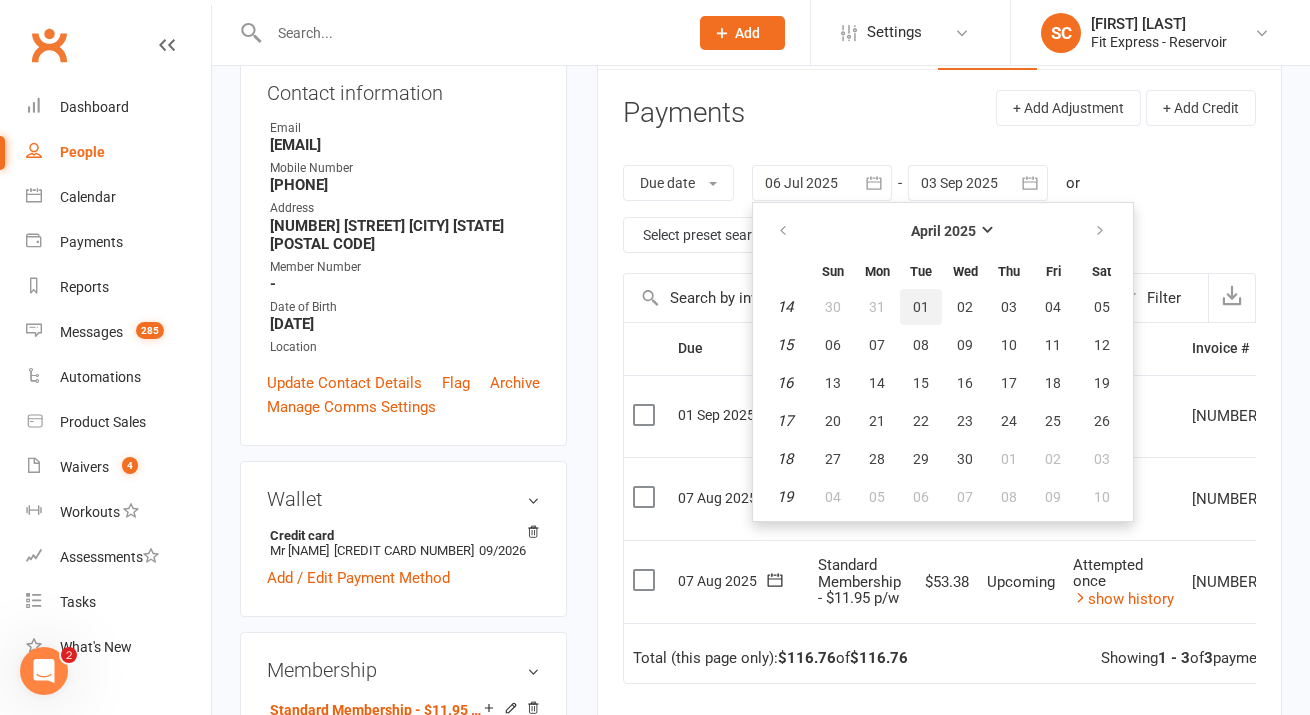 click on "01" at bounding box center [921, 307] 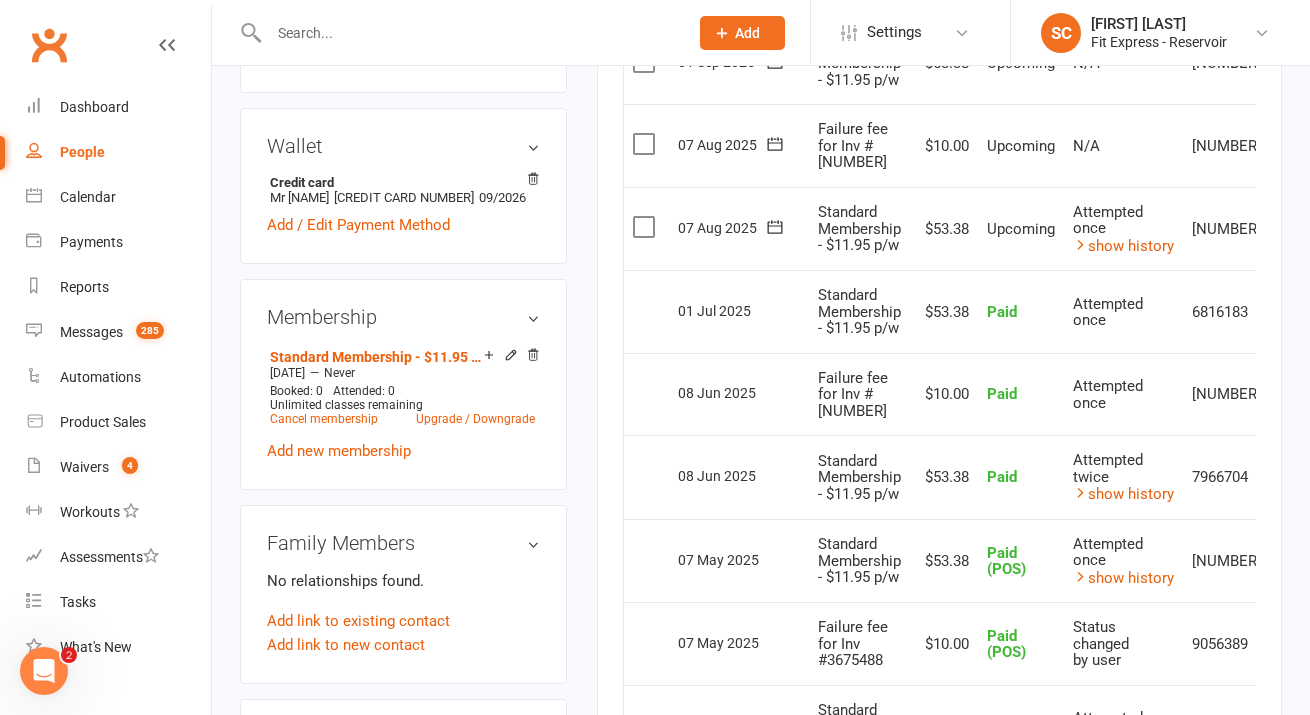 scroll, scrollTop: 582, scrollLeft: 0, axis: vertical 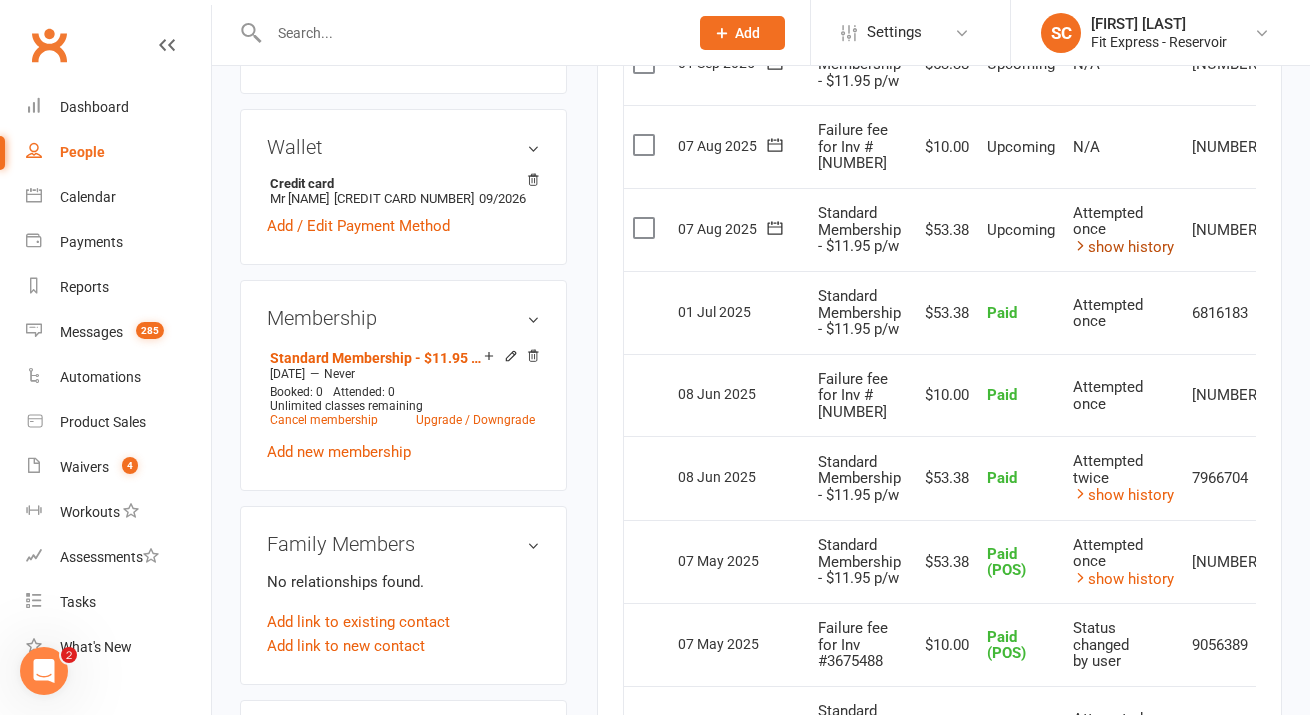 click on "show history" at bounding box center (1123, 247) 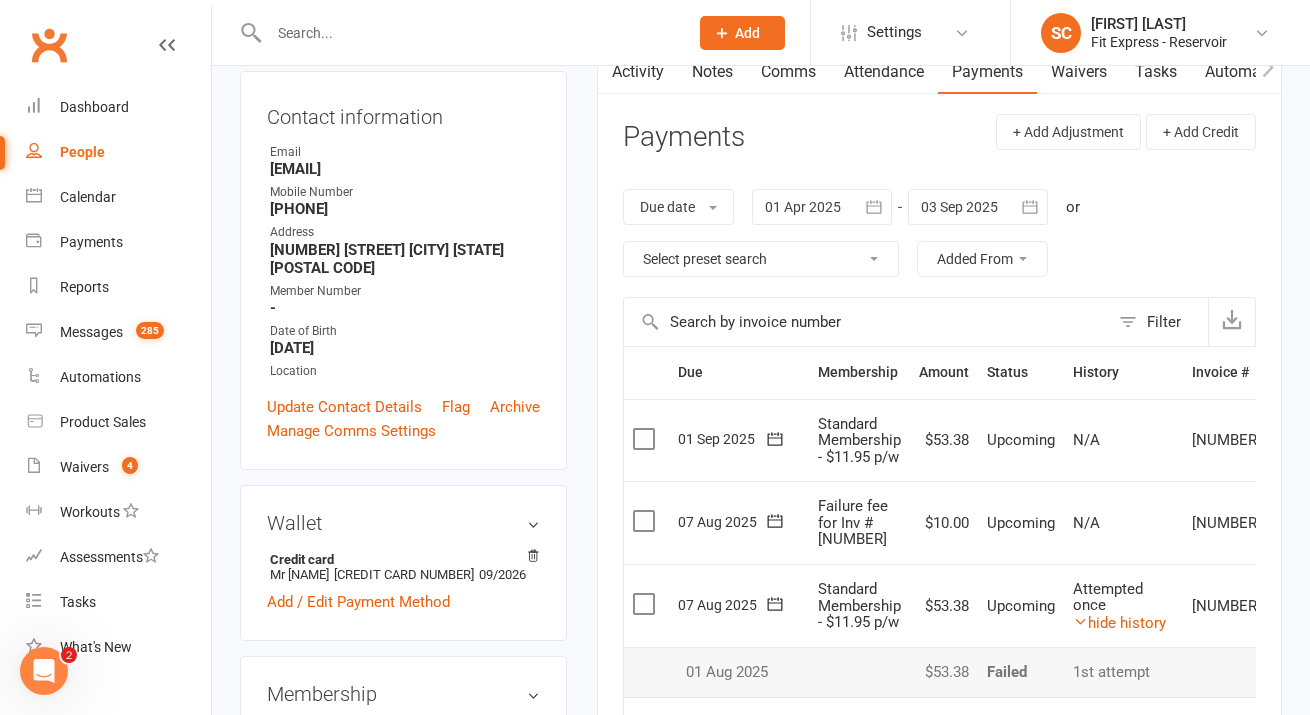 scroll, scrollTop: 0, scrollLeft: 0, axis: both 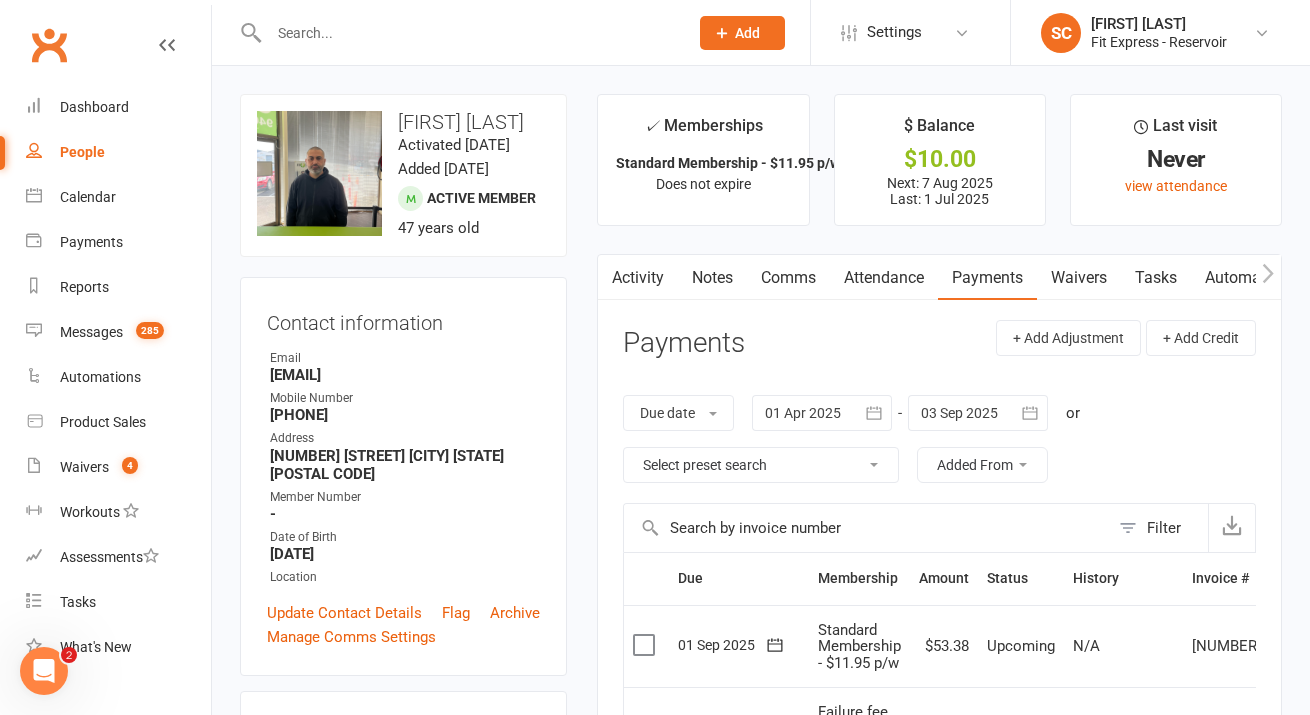 drag, startPoint x: 541, startPoint y: 125, endPoint x: 404, endPoint y: 122, distance: 137.03284 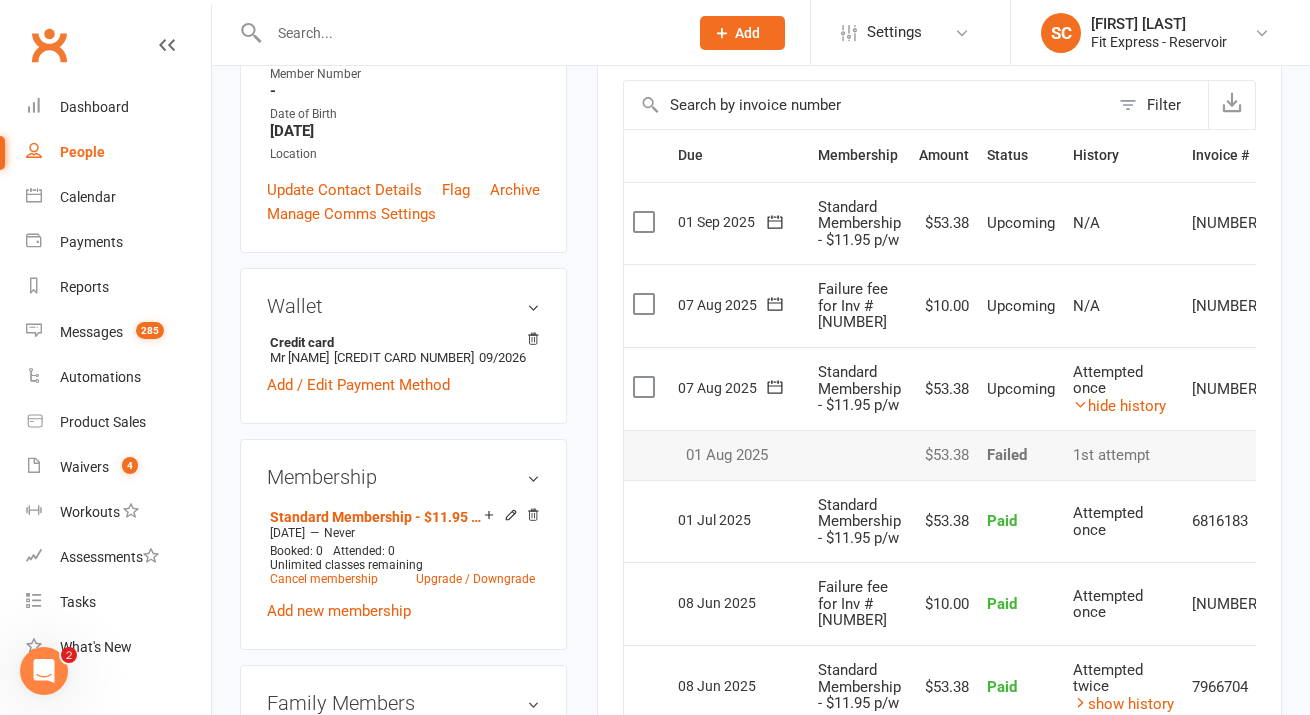 scroll, scrollTop: 471, scrollLeft: 0, axis: vertical 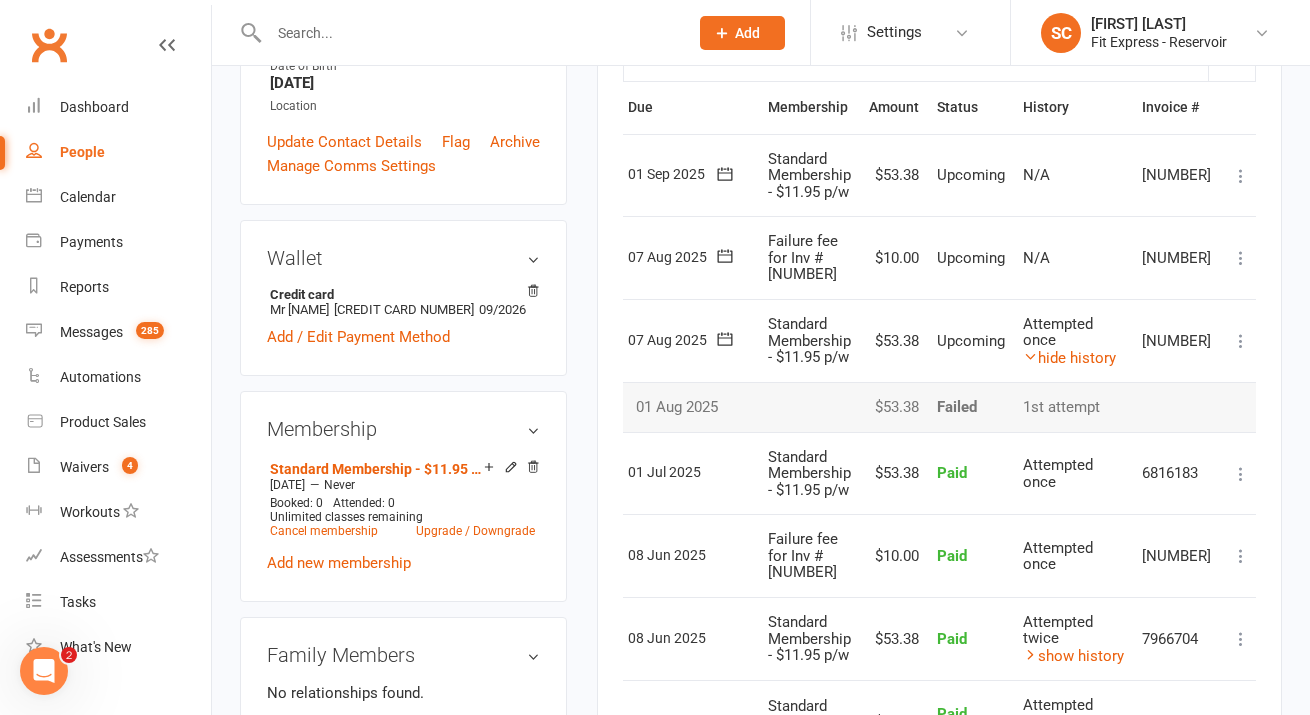 click at bounding box center [1241, 341] 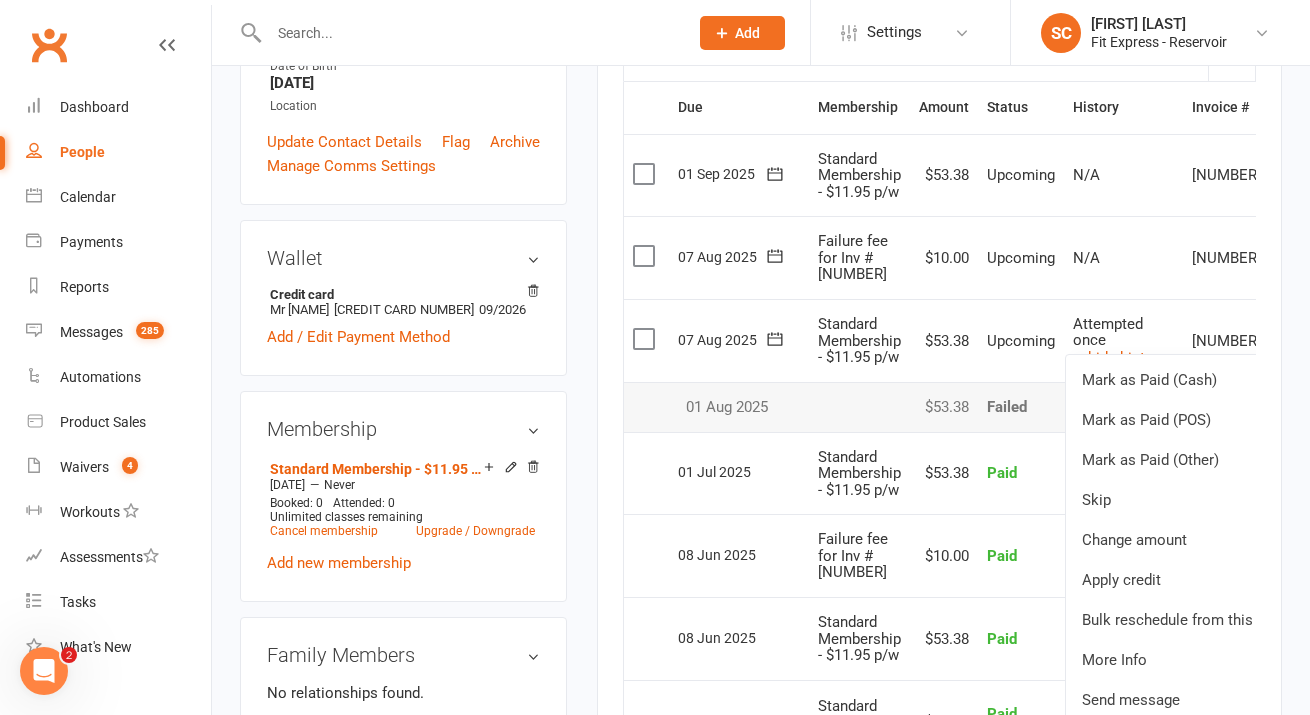 scroll, scrollTop: 0, scrollLeft: 50, axis: horizontal 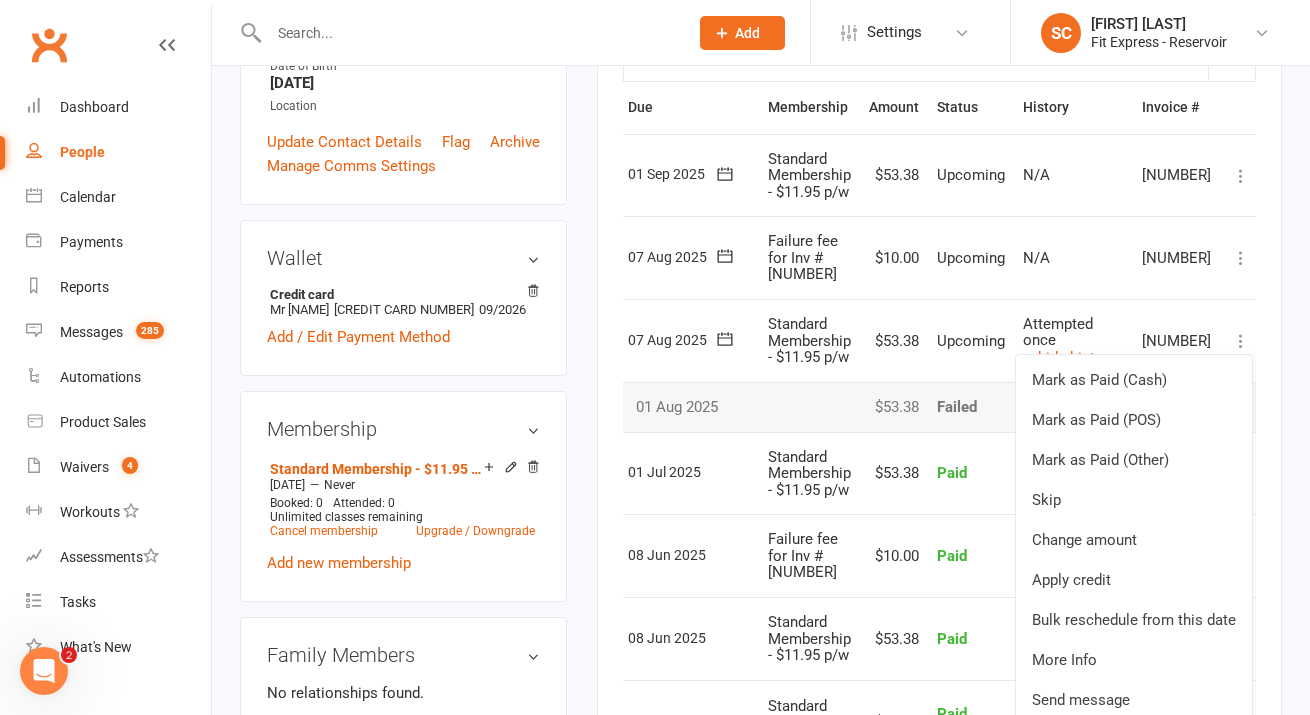 click on "Activity Notes Comms Attendance Payments Waivers Tasks Automations Credit balance
Payments + Add Adjustment + Add Credit Due date  Due date Date paid Date failed Date settled 01 Apr 2025
April 2025
Sun Mon Tue Wed Thu Fri Sat
14
30
31
01
02
03
04
05
15
06
07
08
09
10
11
12
16
13
14
15
16
17
18
19
17
20
21
22
23
24
25
26
18" at bounding box center [939, 531] 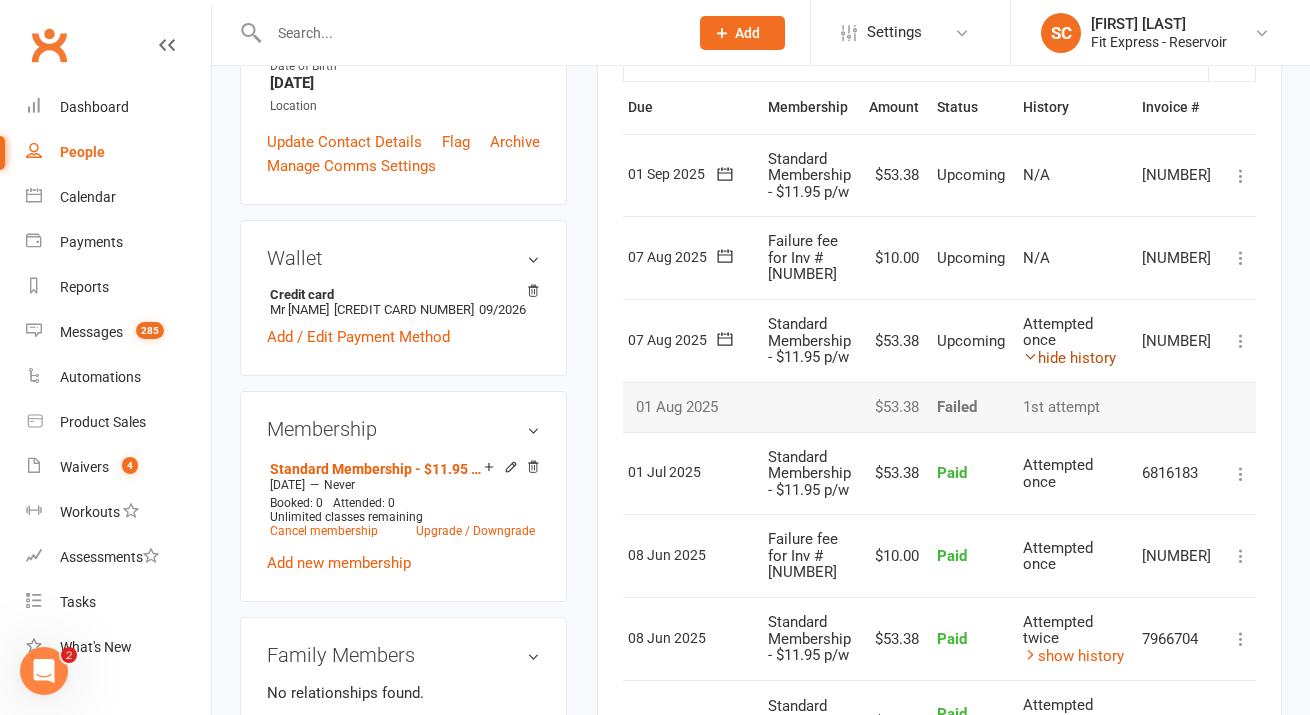 click on "hide history" at bounding box center [1069, 358] 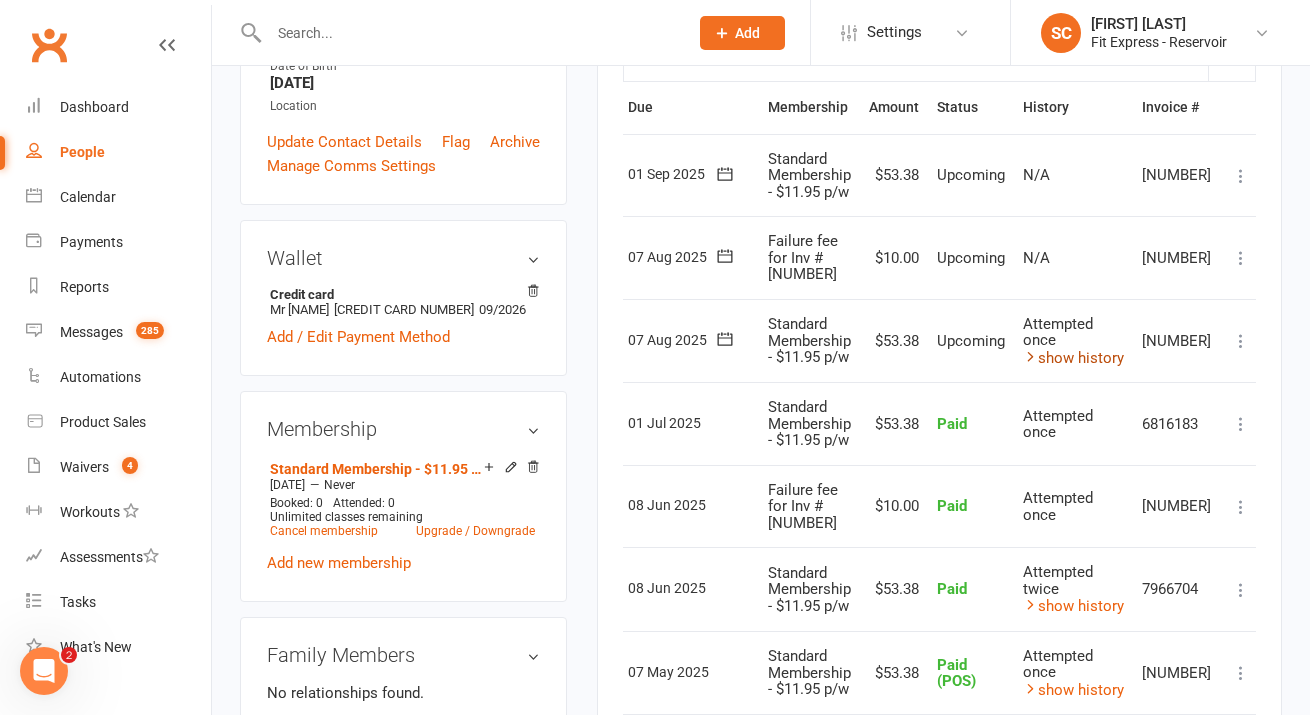 click on "show history" at bounding box center [1073, 358] 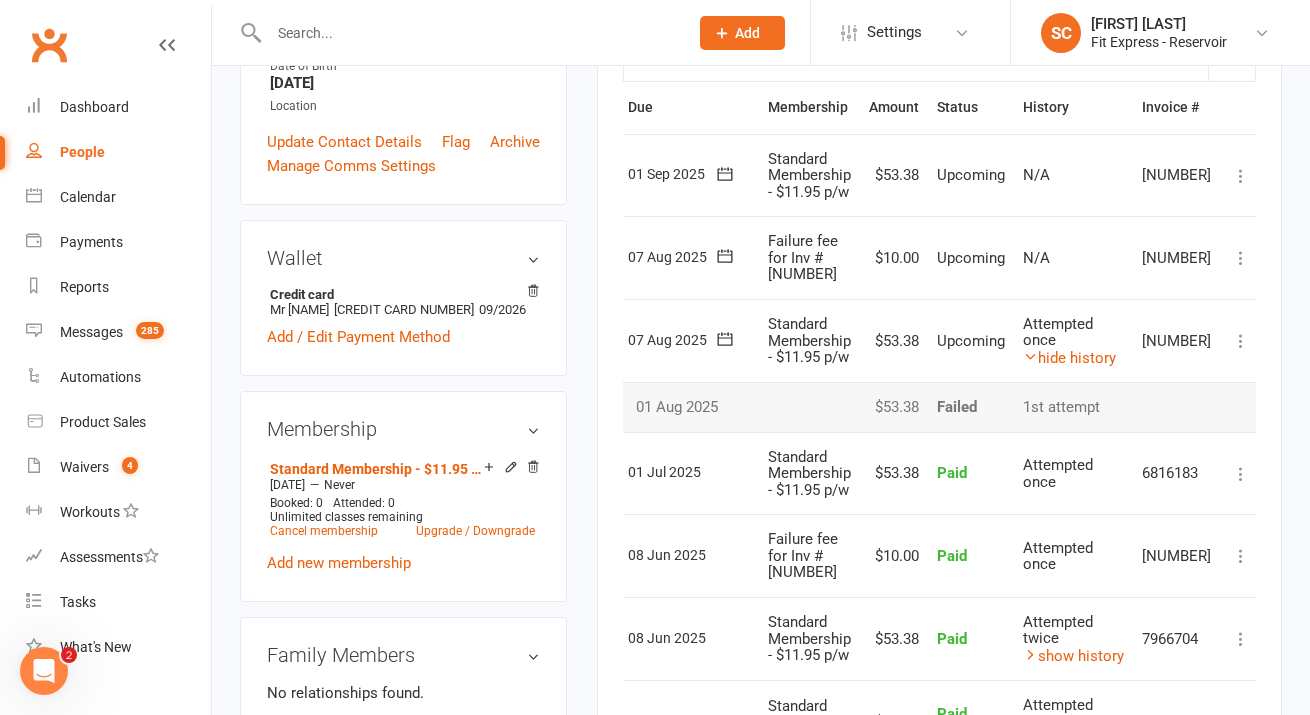 click at bounding box center (1241, 341) 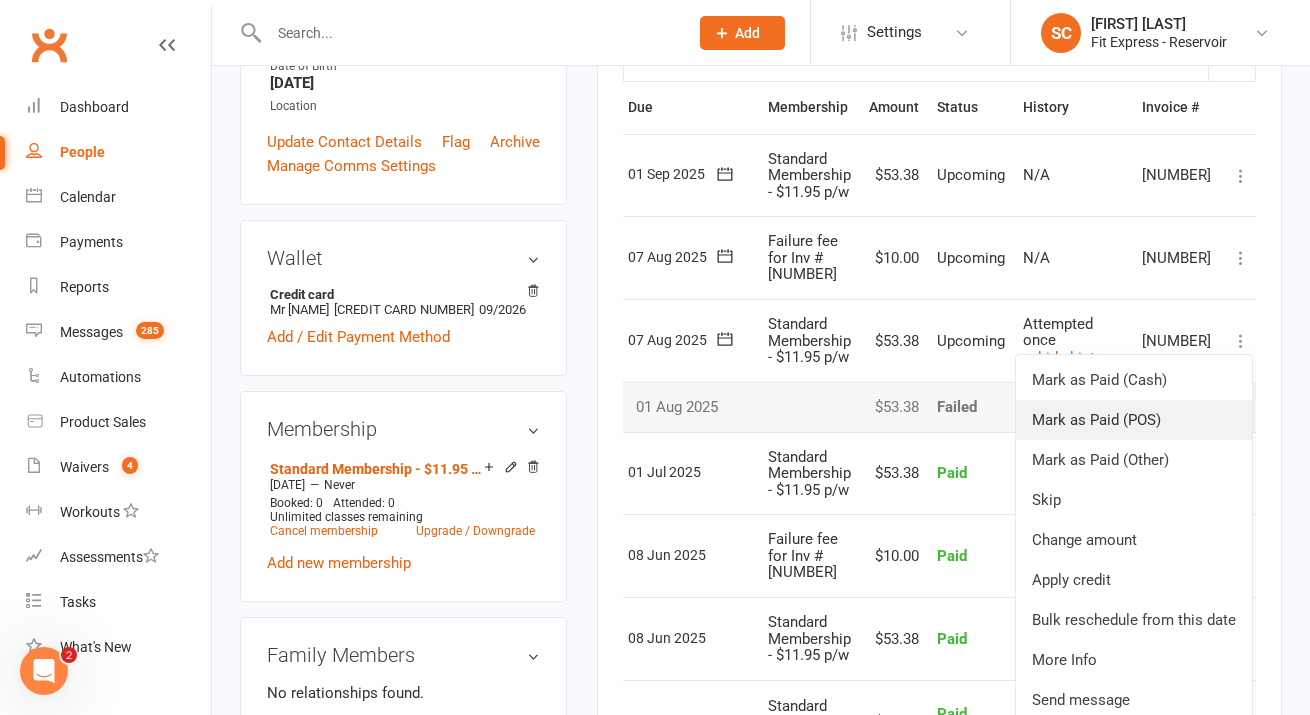 click on "Mark as Paid (POS)" at bounding box center (1134, 420) 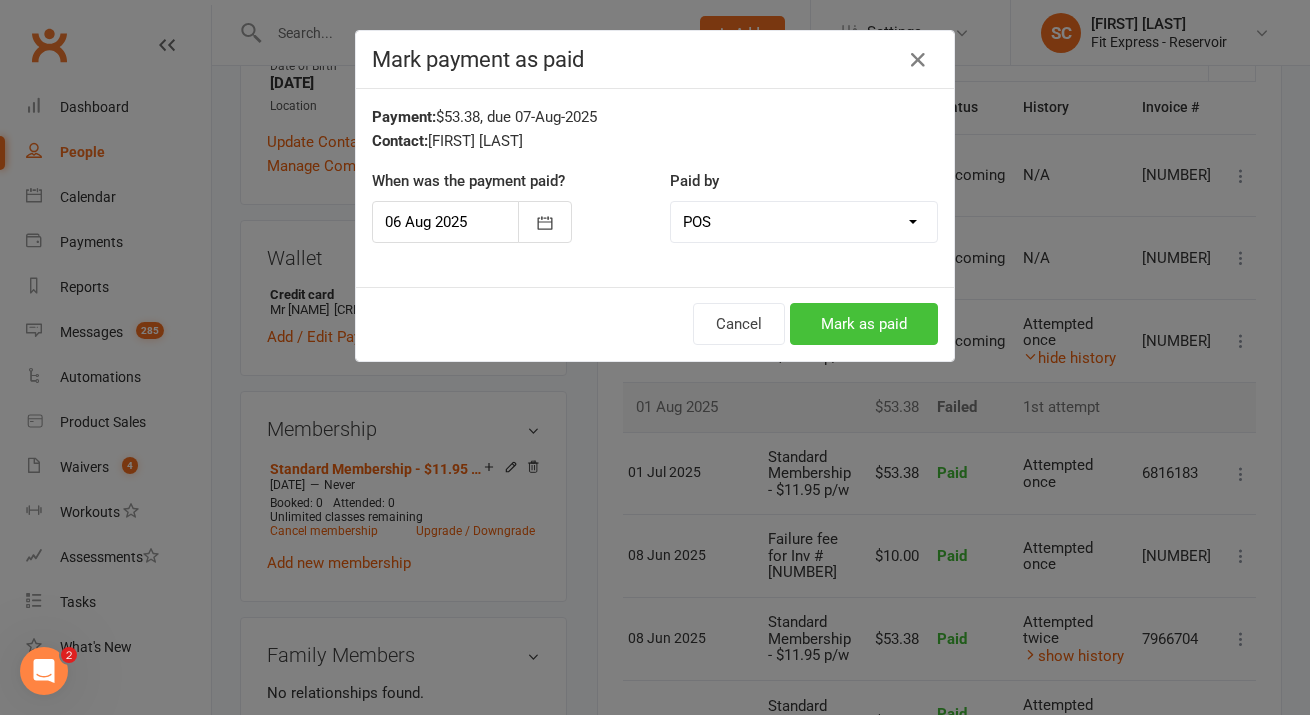click on "Mark as paid" at bounding box center [864, 324] 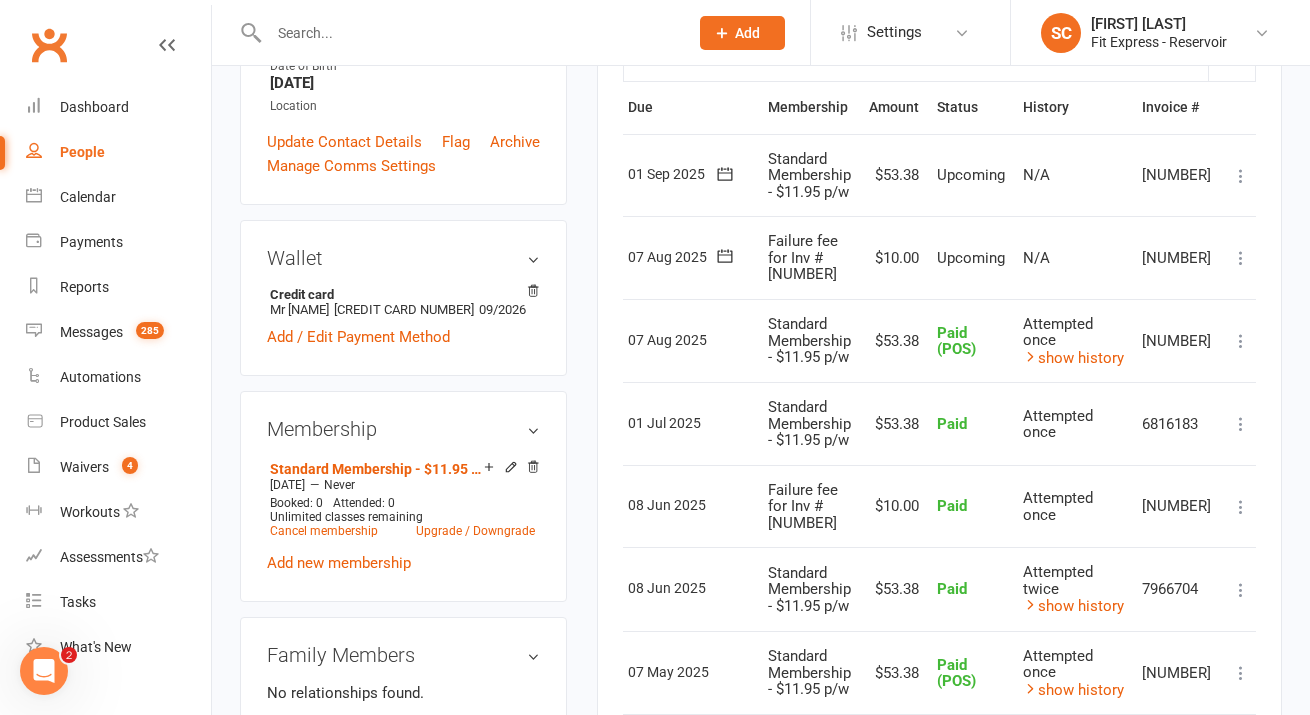 scroll, scrollTop: 0, scrollLeft: 47, axis: horizontal 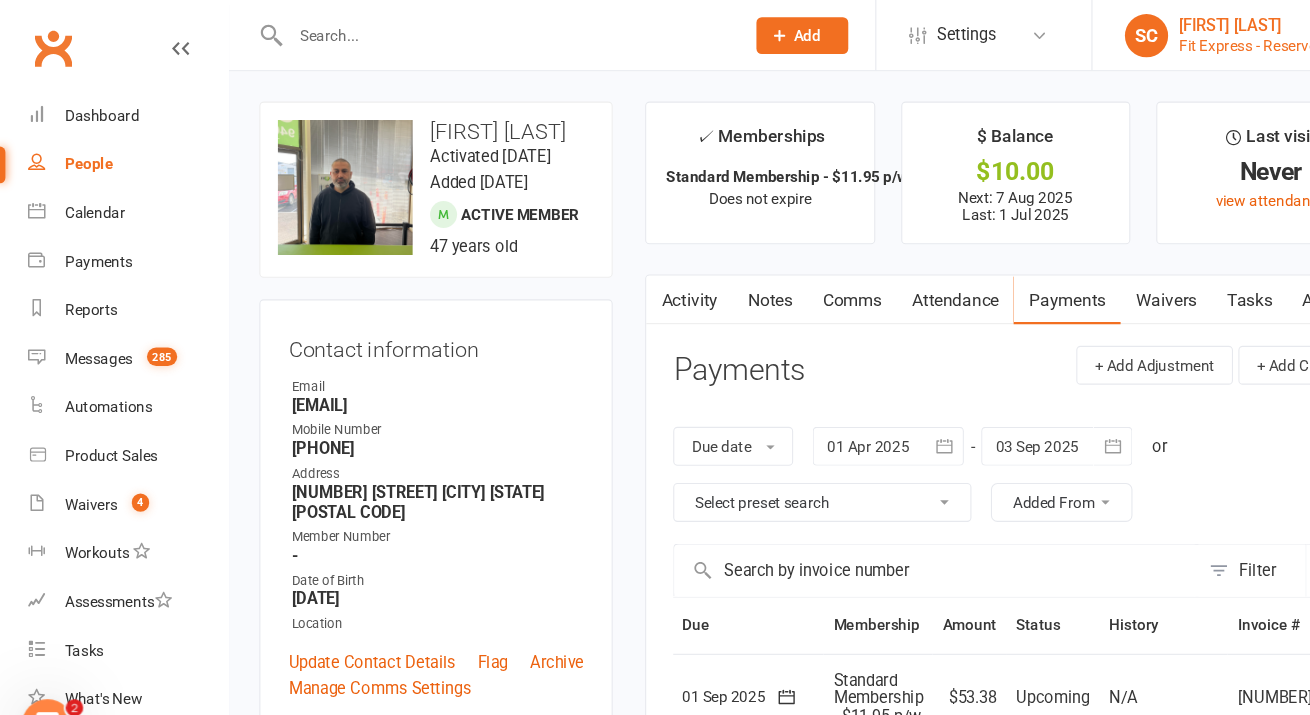 click on "[FIRST] [LAST]" at bounding box center (1159, 24) 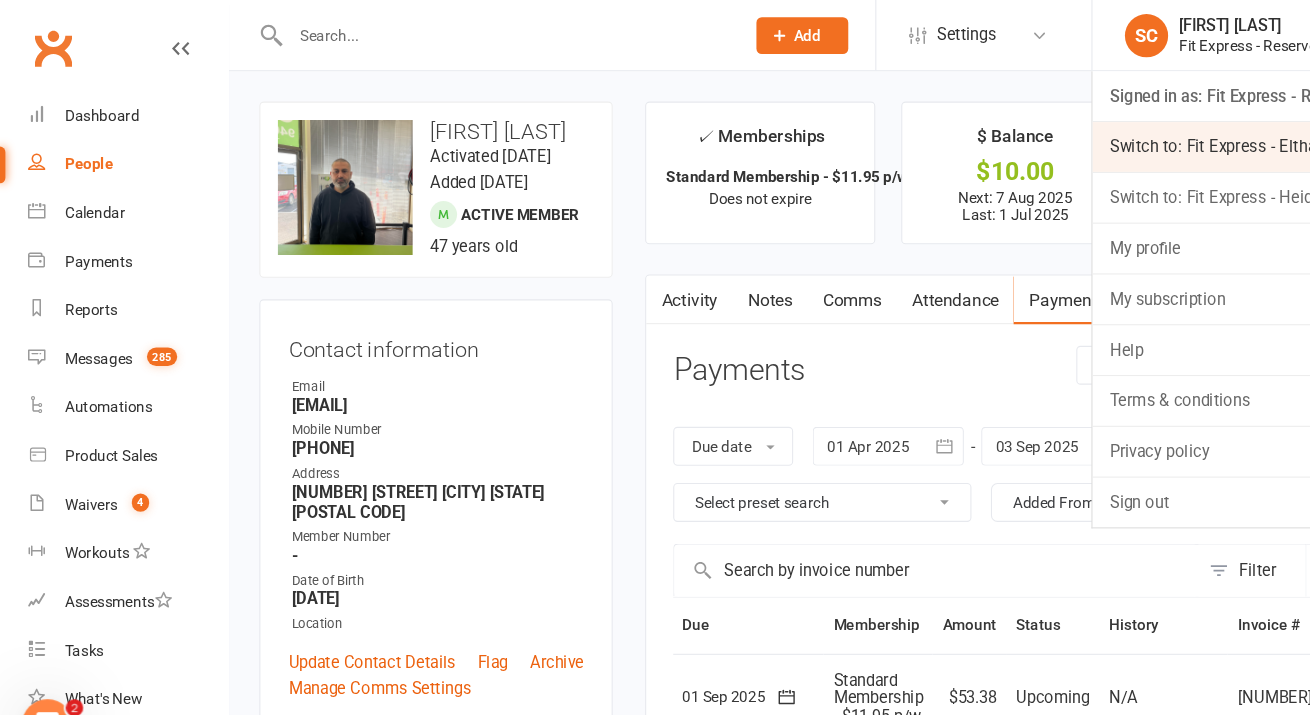 click on "Switch to: Fit Express - Eltham" at bounding box center (1160, 136) 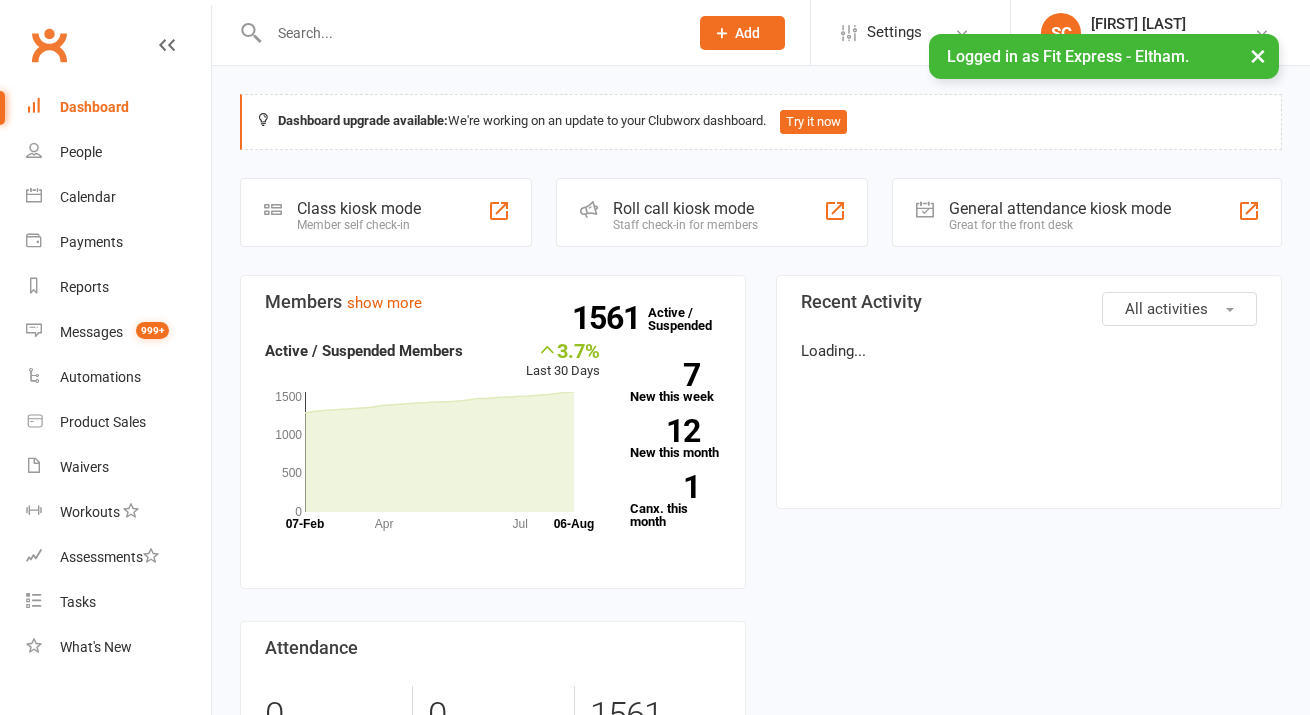 scroll, scrollTop: 0, scrollLeft: 0, axis: both 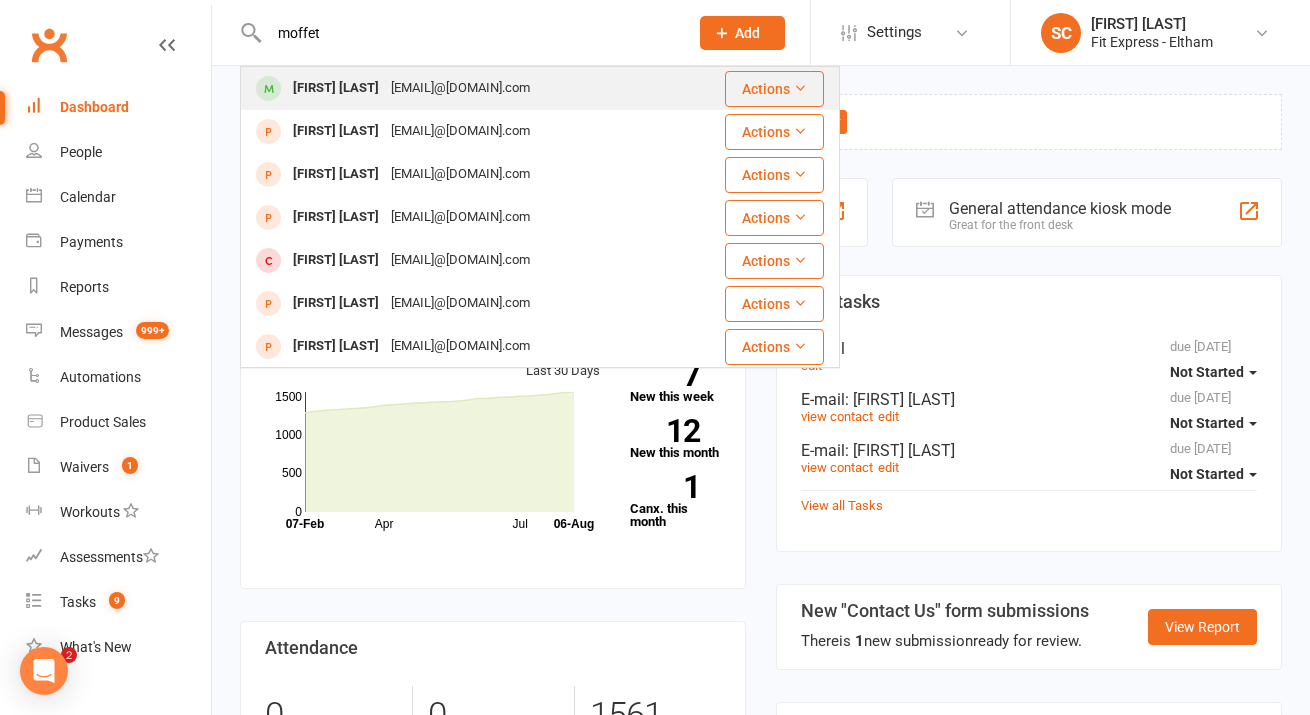 type on "moffet" 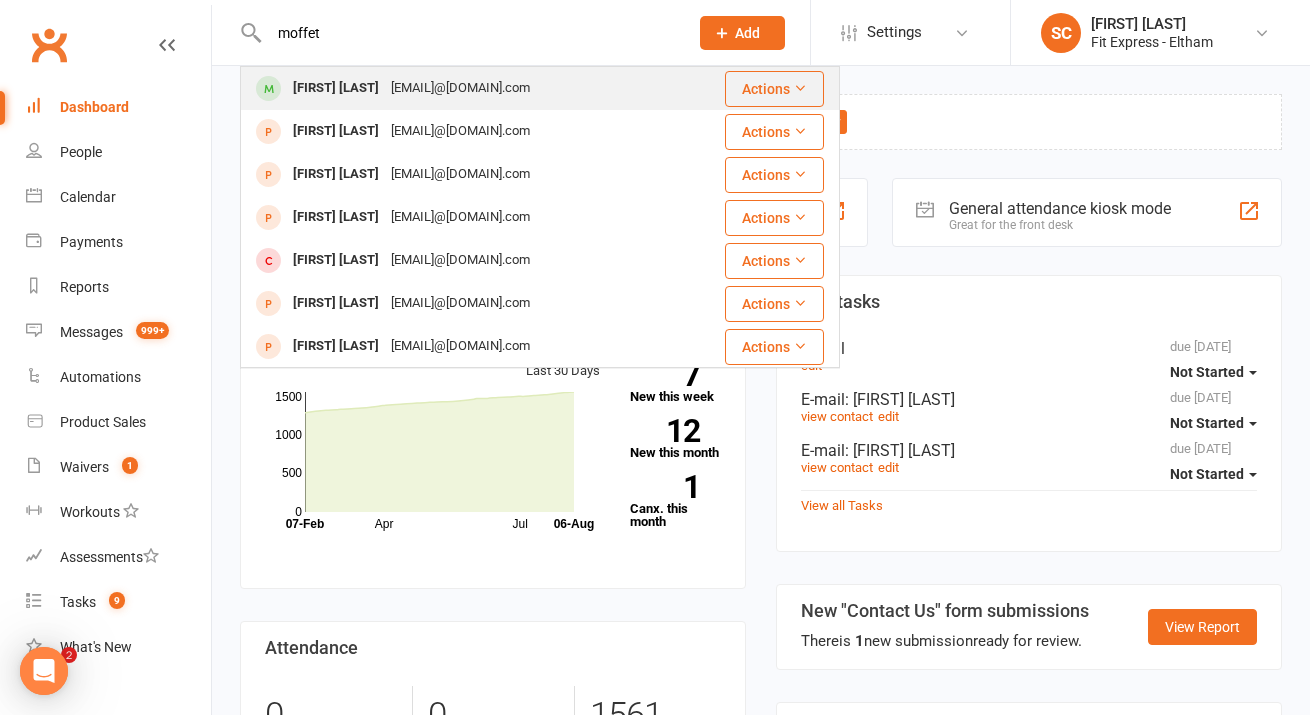 scroll, scrollTop: 0, scrollLeft: 0, axis: both 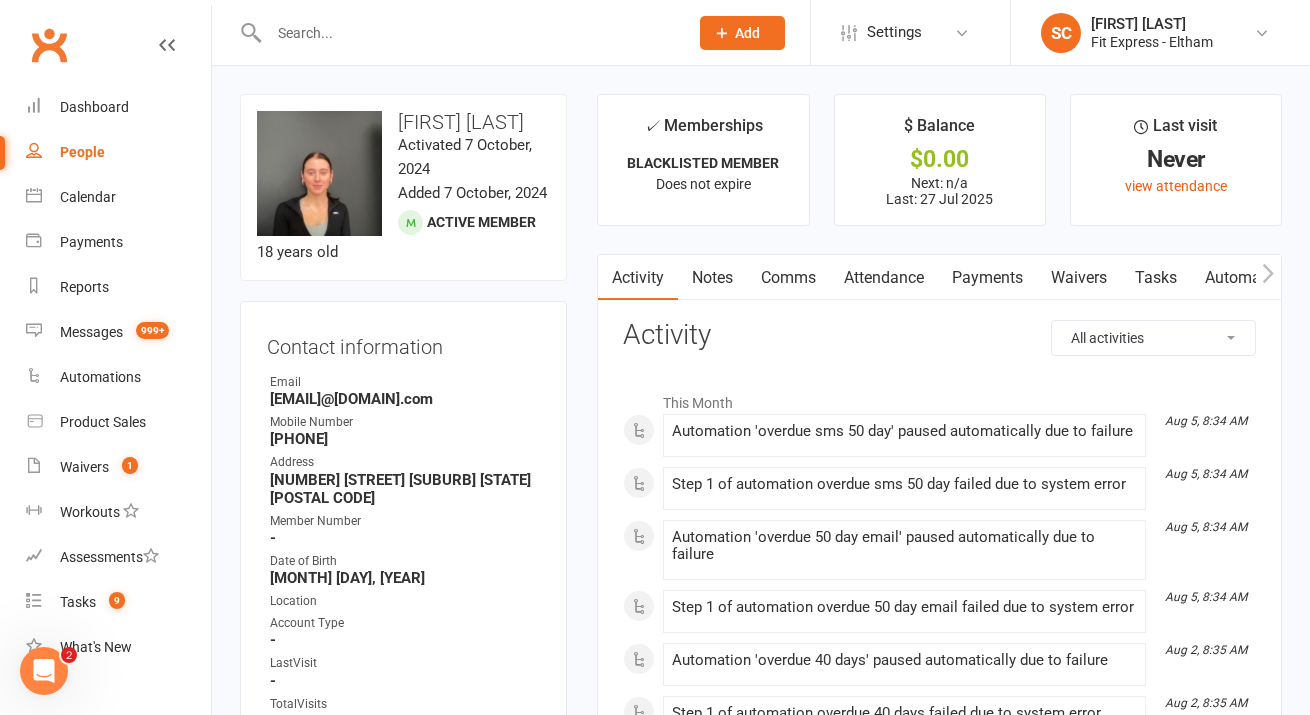 click on "Waivers" at bounding box center (1079, 278) 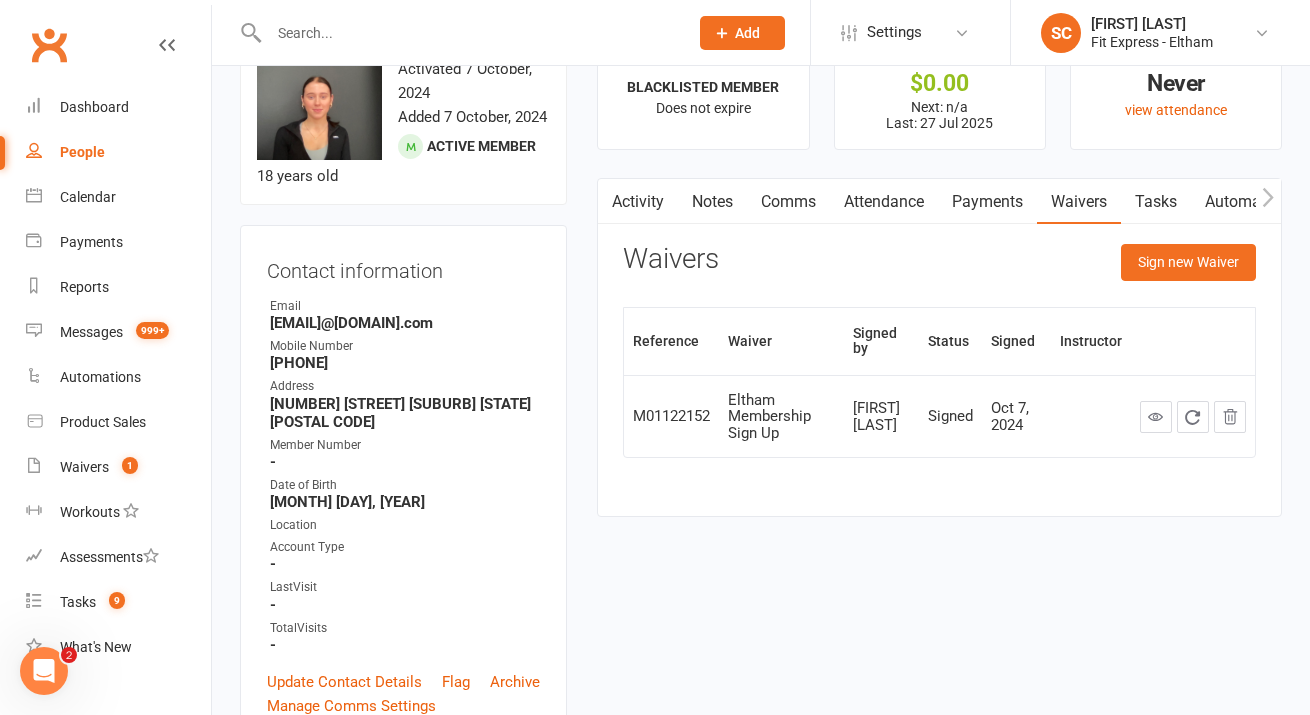 scroll, scrollTop: 75, scrollLeft: 0, axis: vertical 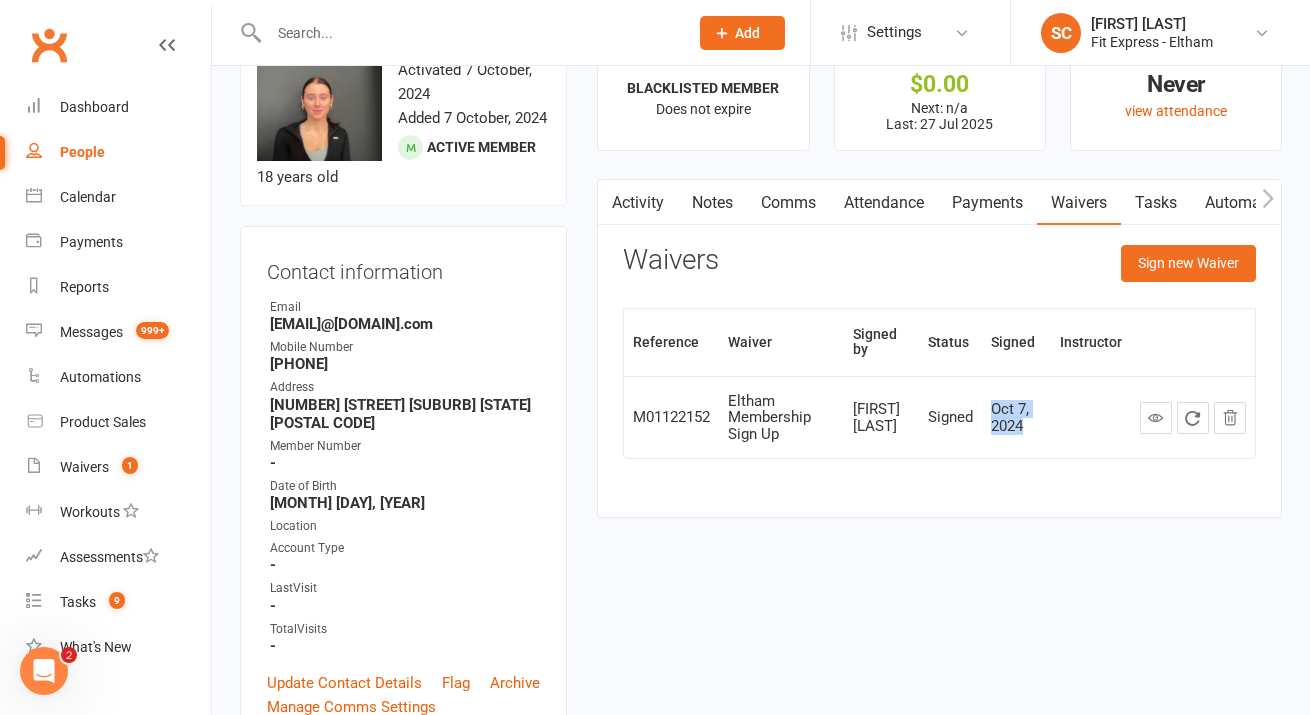 drag, startPoint x: 1026, startPoint y: 429, endPoint x: 988, endPoint y: 413, distance: 41.231056 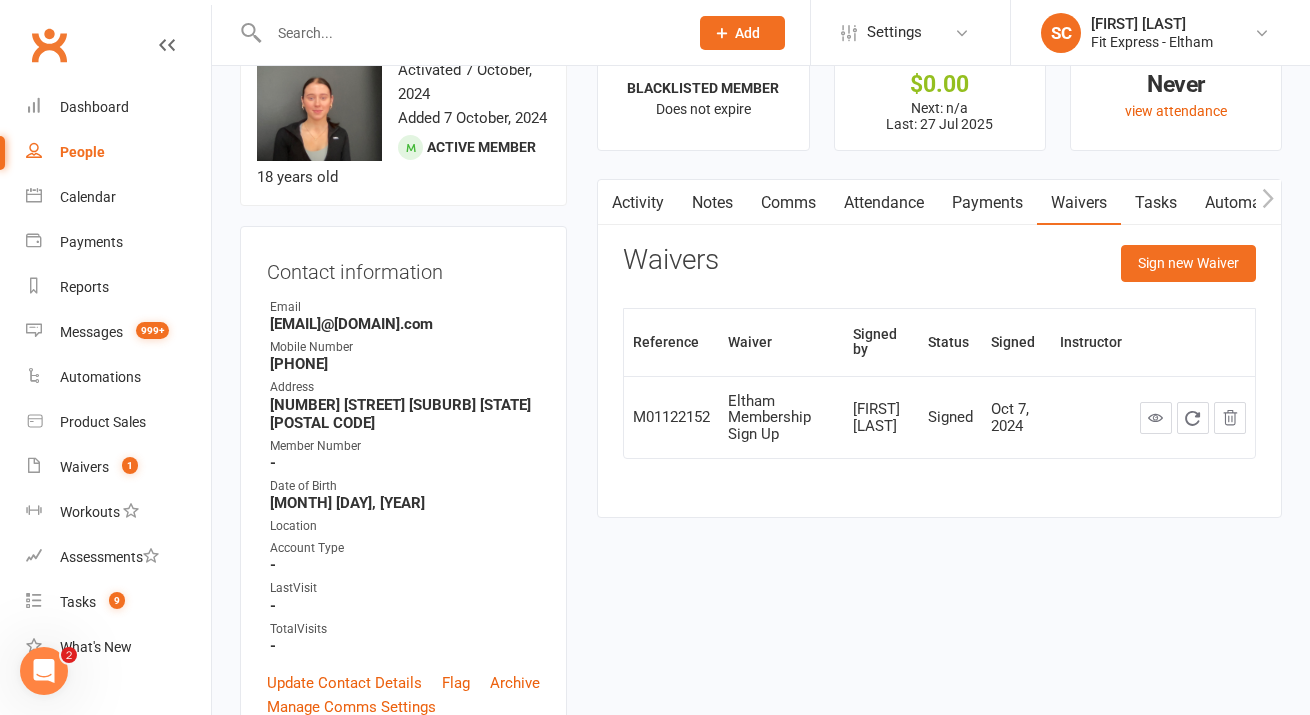 click on "✓ Memberships BLACKLISTED MEMBER Does not expire $ Balance $0.00 Next: n/a Last: 27 Jul 2025 Last visit Never view attendance
Activity Notes Comms Attendance Payments Waivers Tasks Automations Credit balance
Waivers Sign new Waiver Reference Waiver Signed by Status Signed Instructor M01122152 Eltham Membership Sign Up [FIRST] [LAST] Signed Oct 7, 2024" at bounding box center [939, 278] 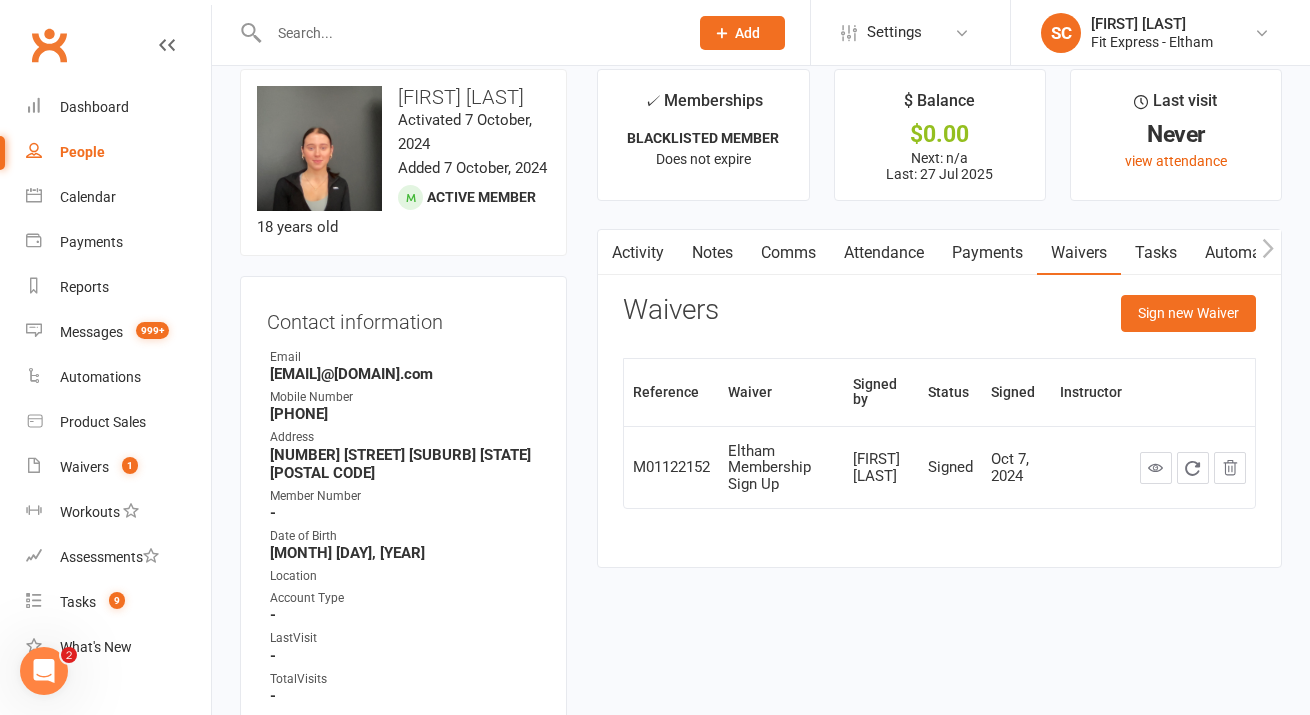 scroll, scrollTop: 24, scrollLeft: 0, axis: vertical 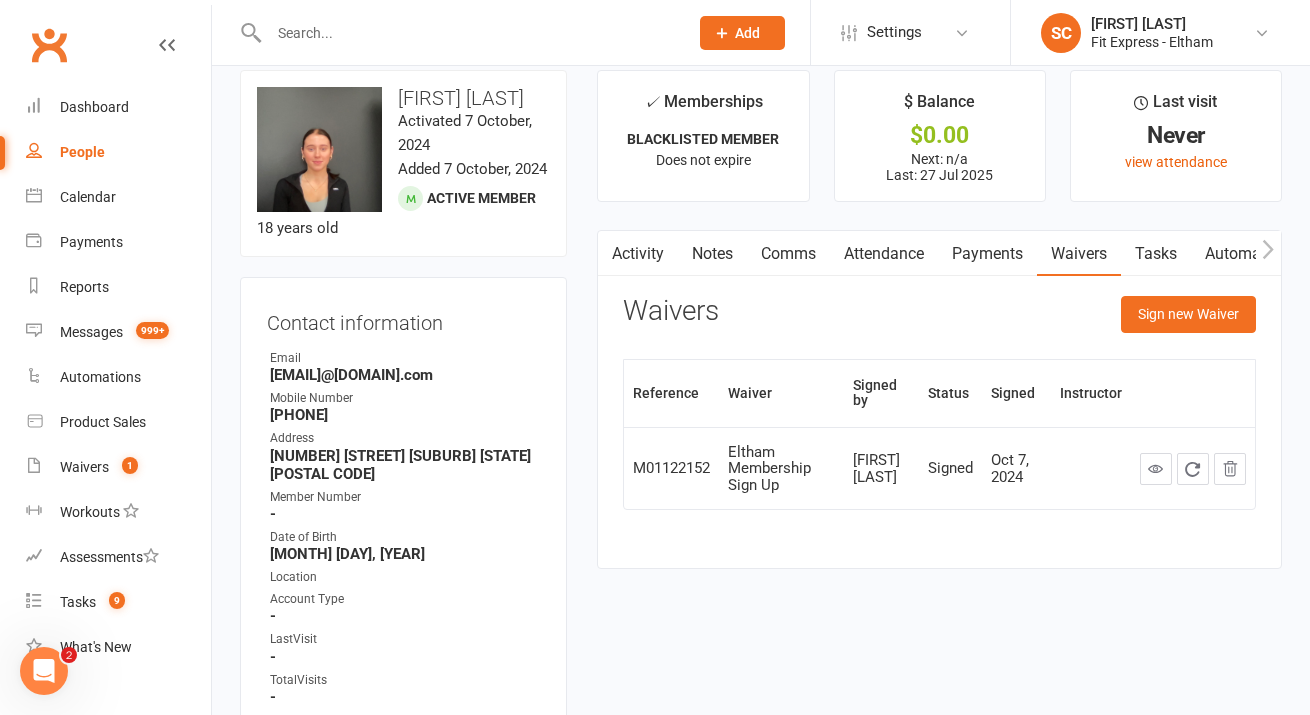 drag, startPoint x: 487, startPoint y: 375, endPoint x: 272, endPoint y: 380, distance: 215.05814 